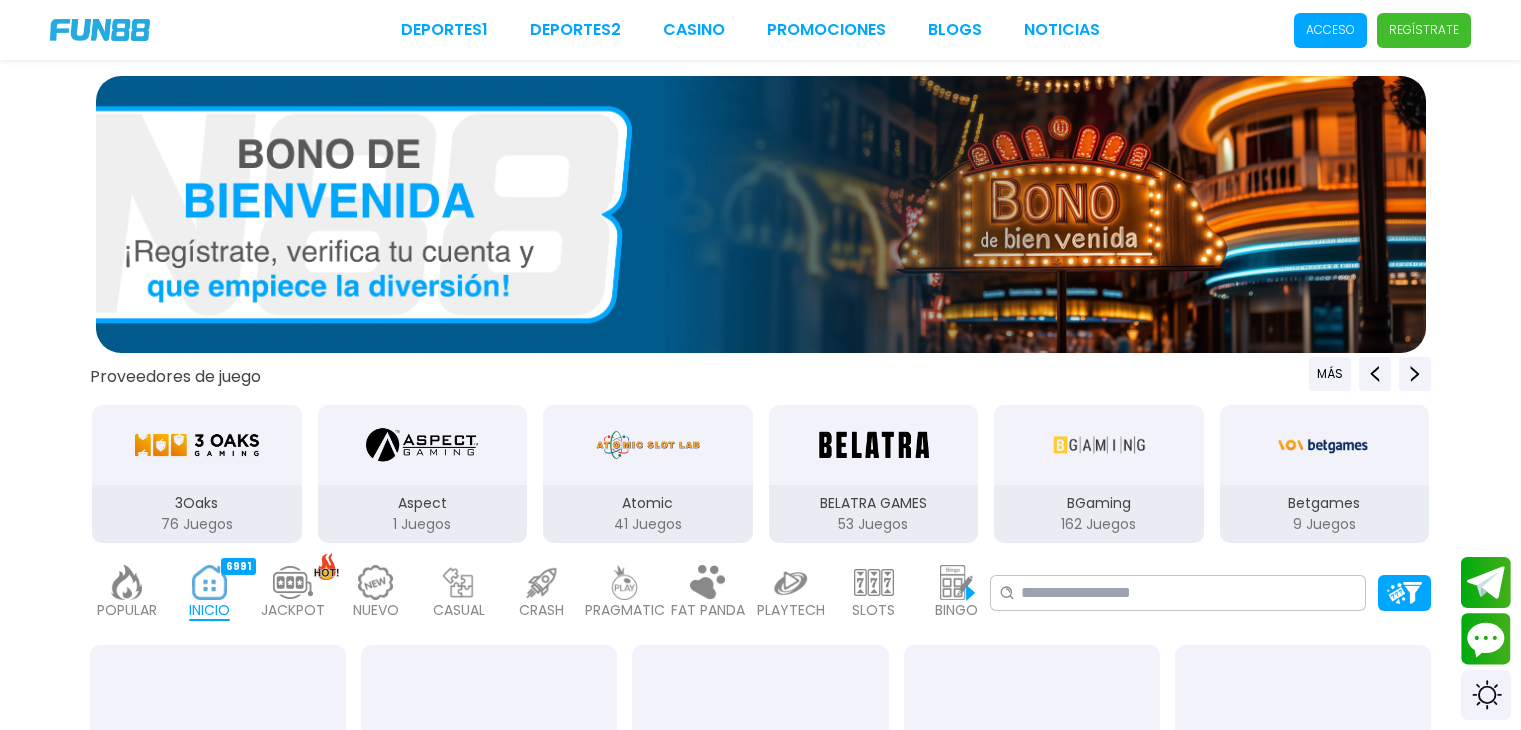 scroll, scrollTop: 0, scrollLeft: 0, axis: both 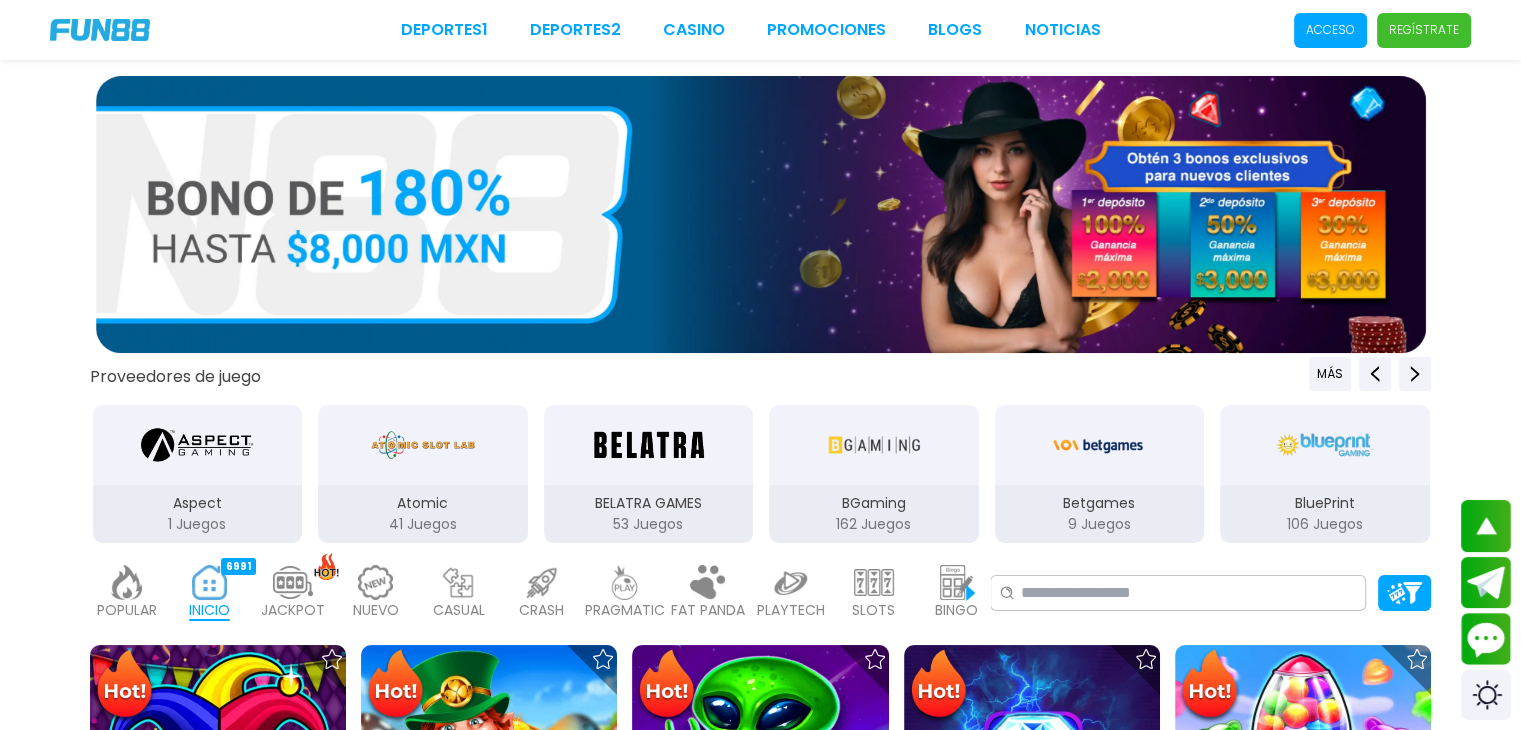 click on "Regístrate" at bounding box center (1424, 30) 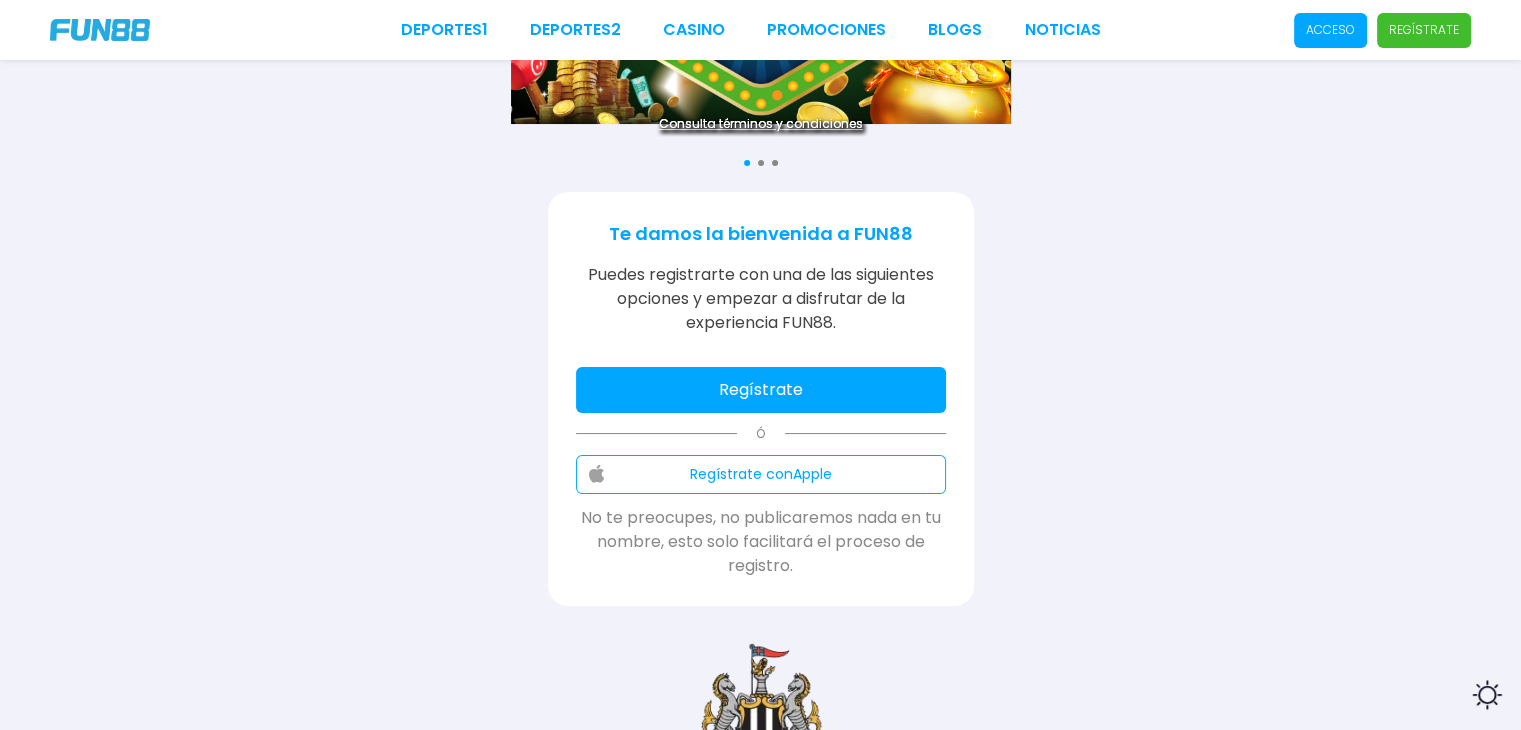 scroll, scrollTop: 200, scrollLeft: 0, axis: vertical 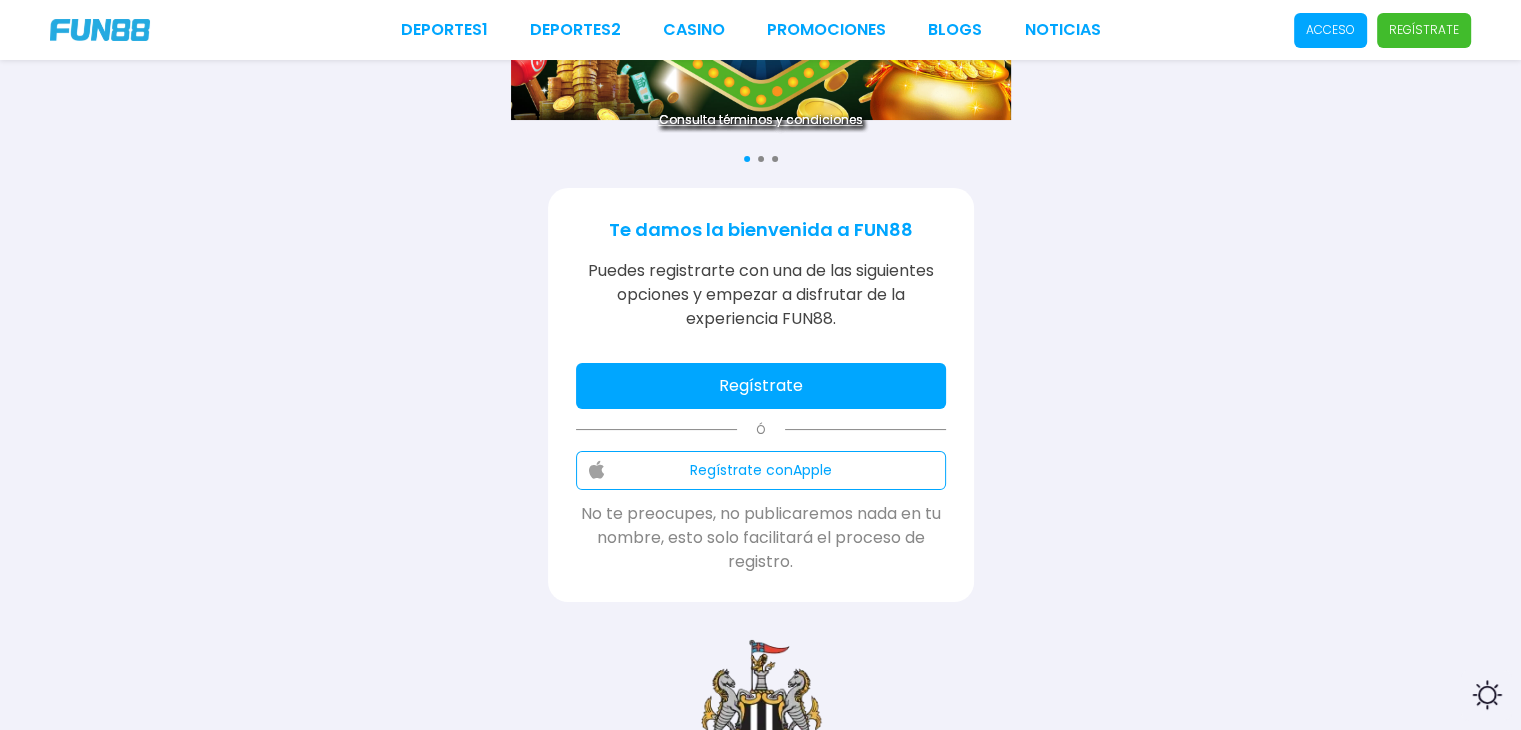 click on "Regístrate" at bounding box center (761, 386) 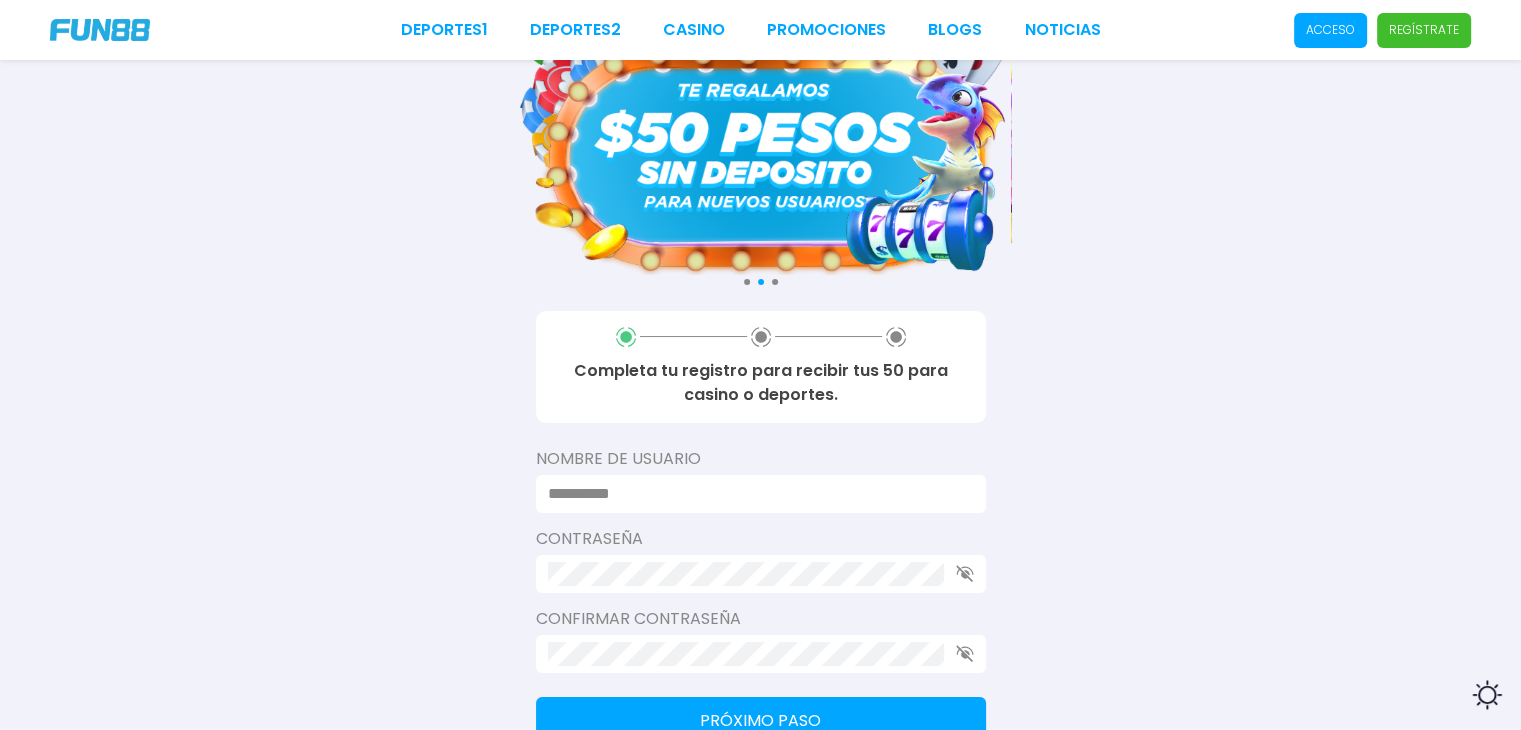 scroll, scrollTop: 0, scrollLeft: 0, axis: both 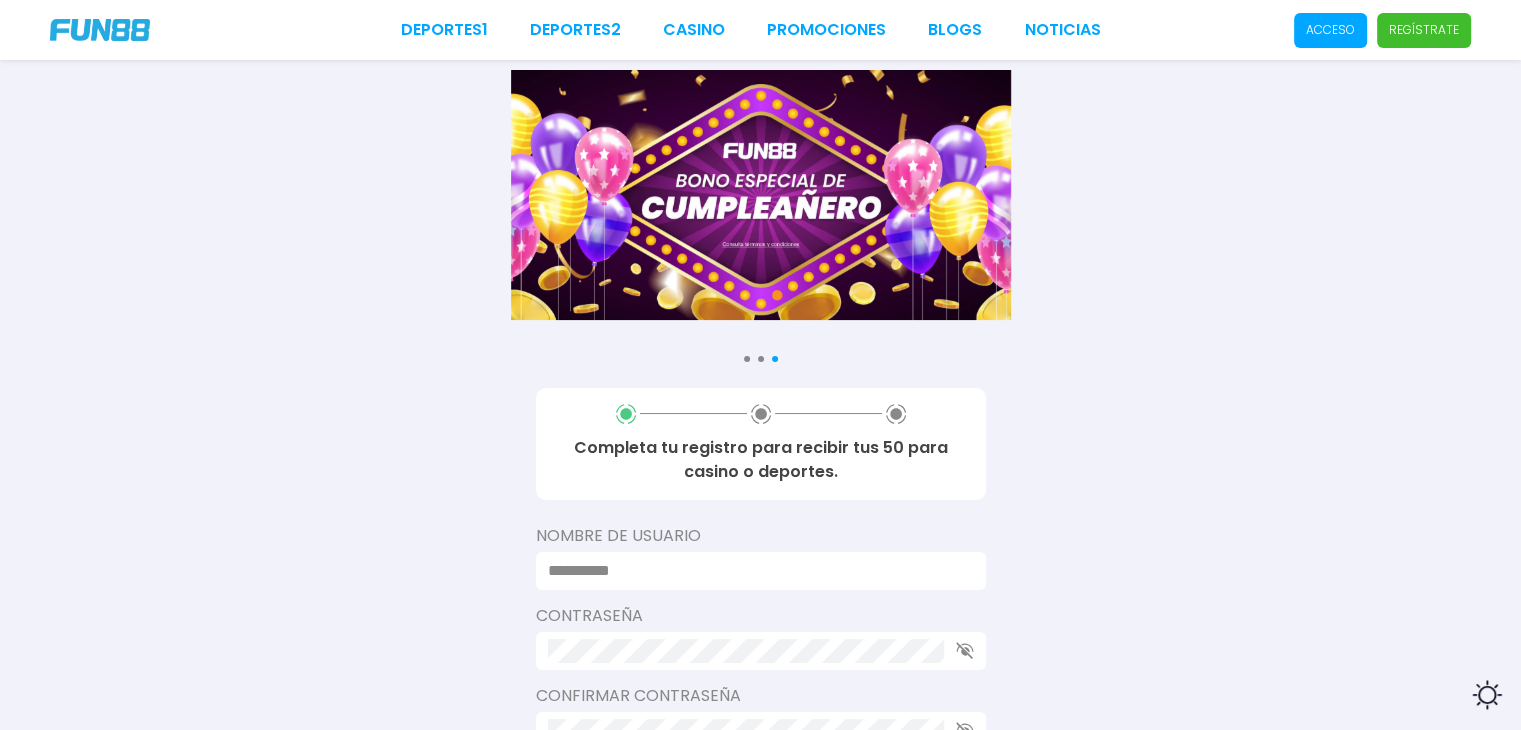 click at bounding box center (761, 359) 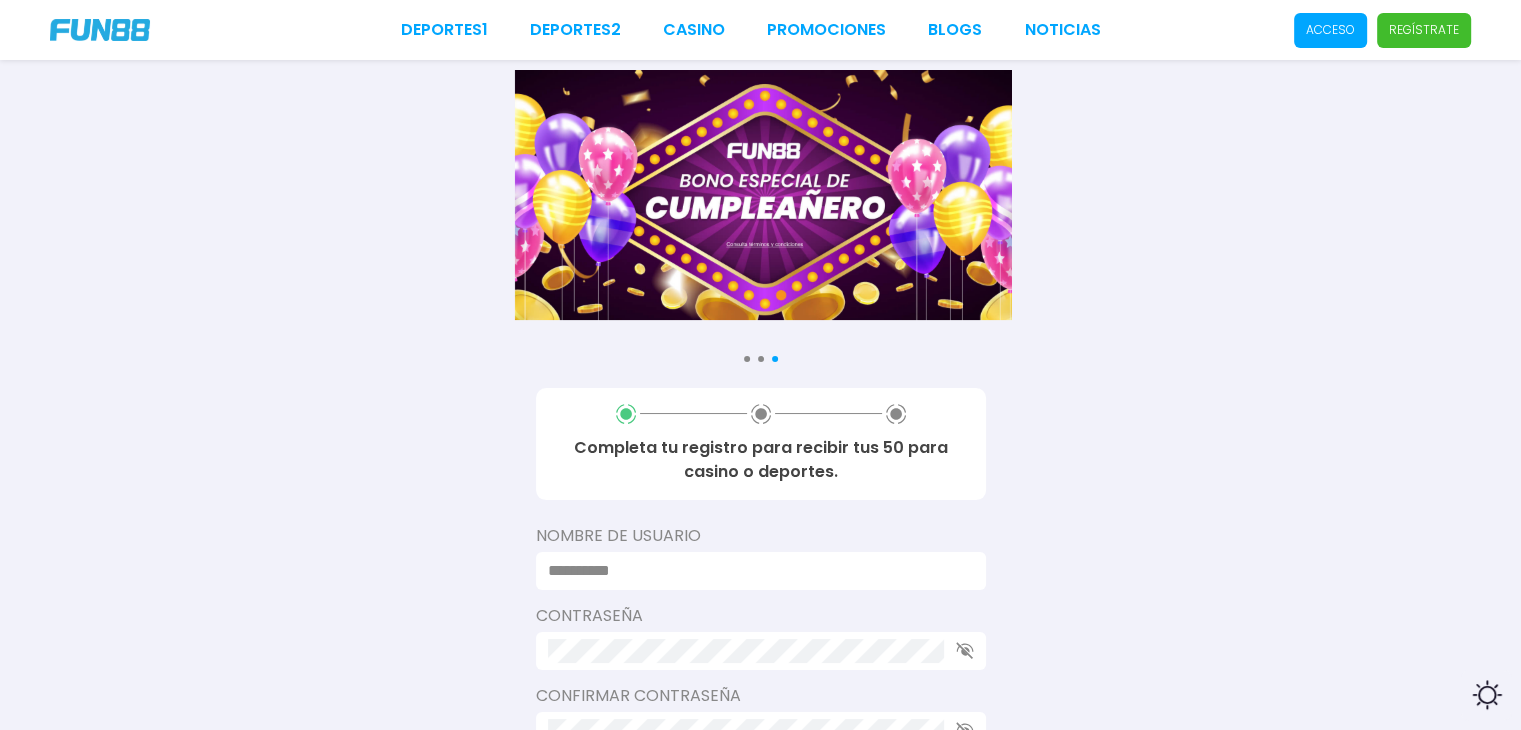 click at bounding box center (761, 359) 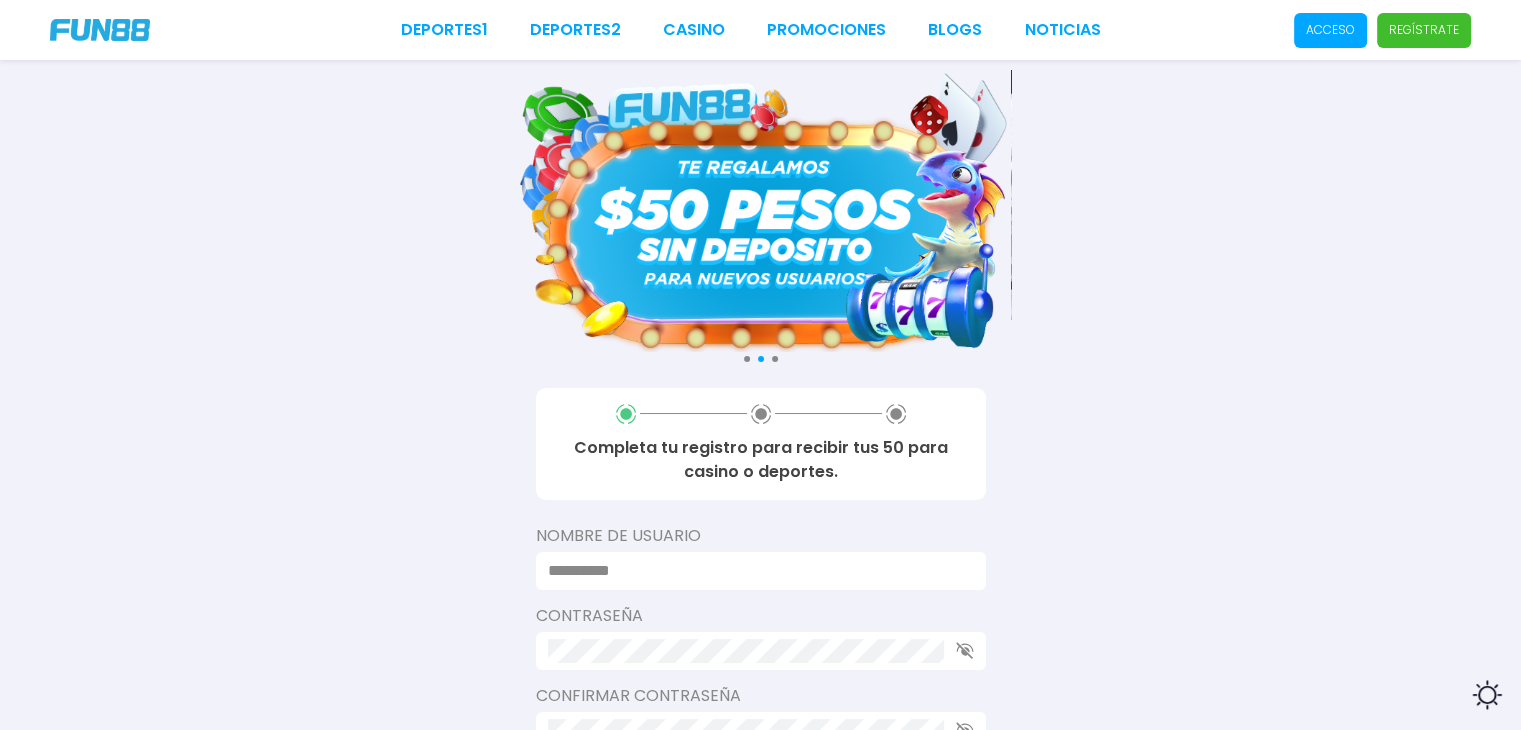 click at bounding box center [761, 211] 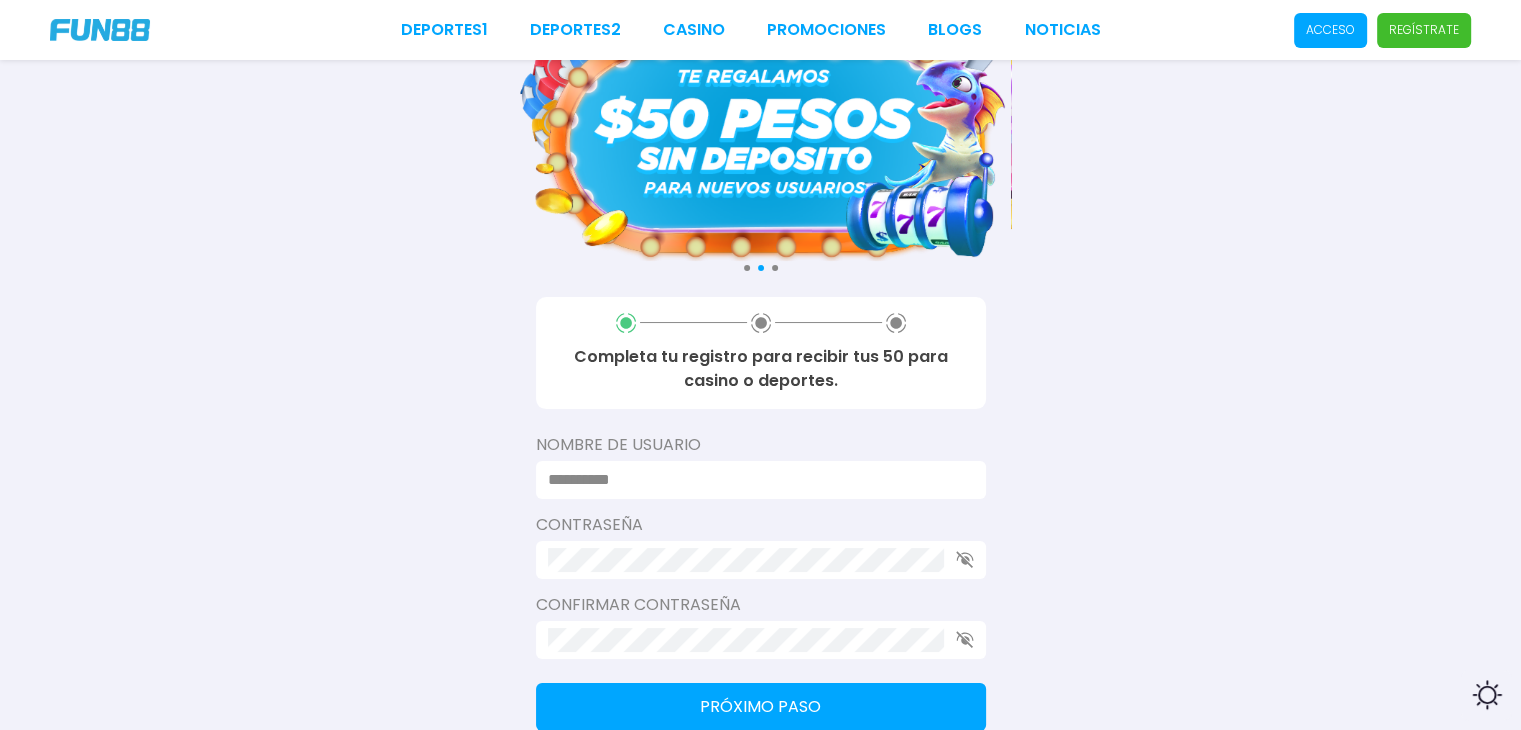 scroll, scrollTop: 200, scrollLeft: 0, axis: vertical 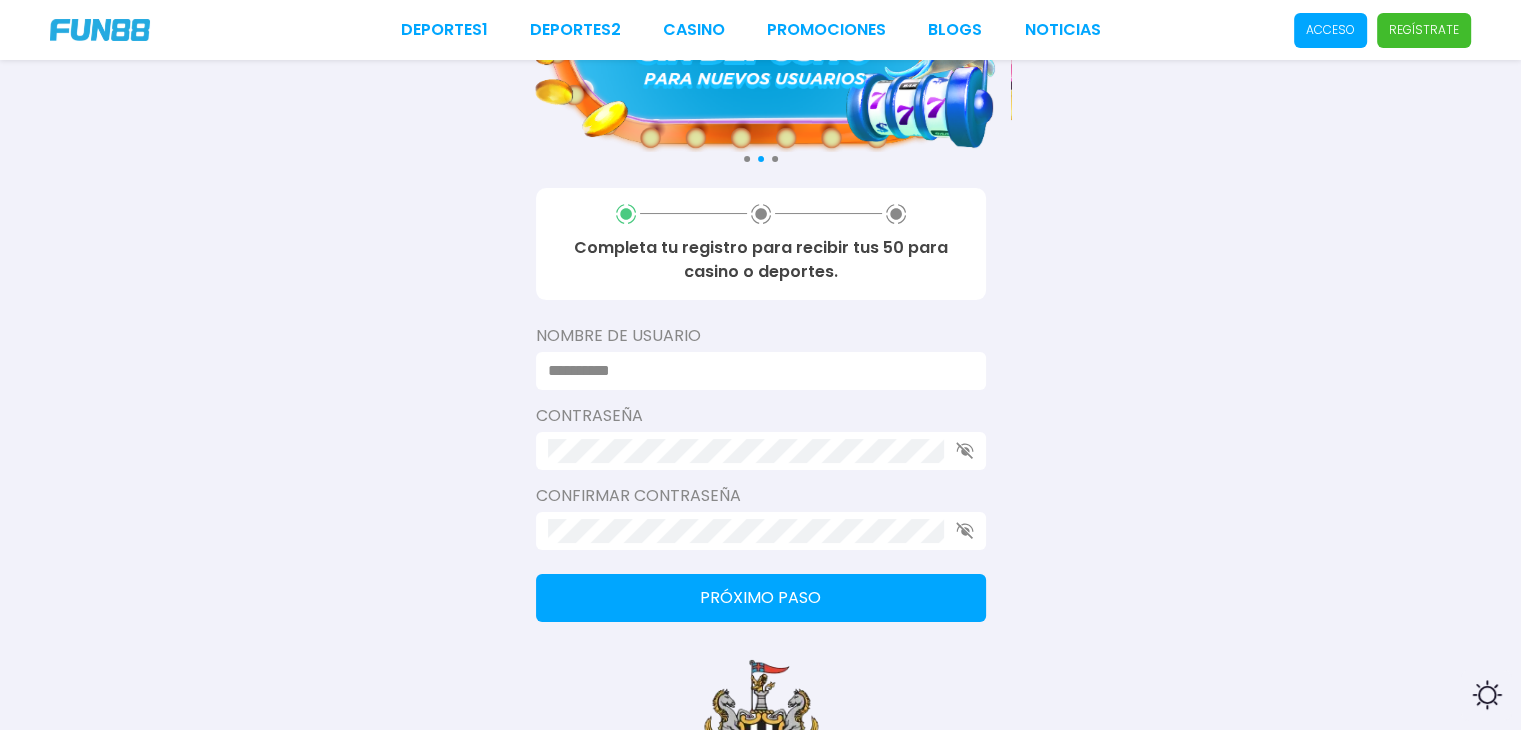 click at bounding box center [755, 371] 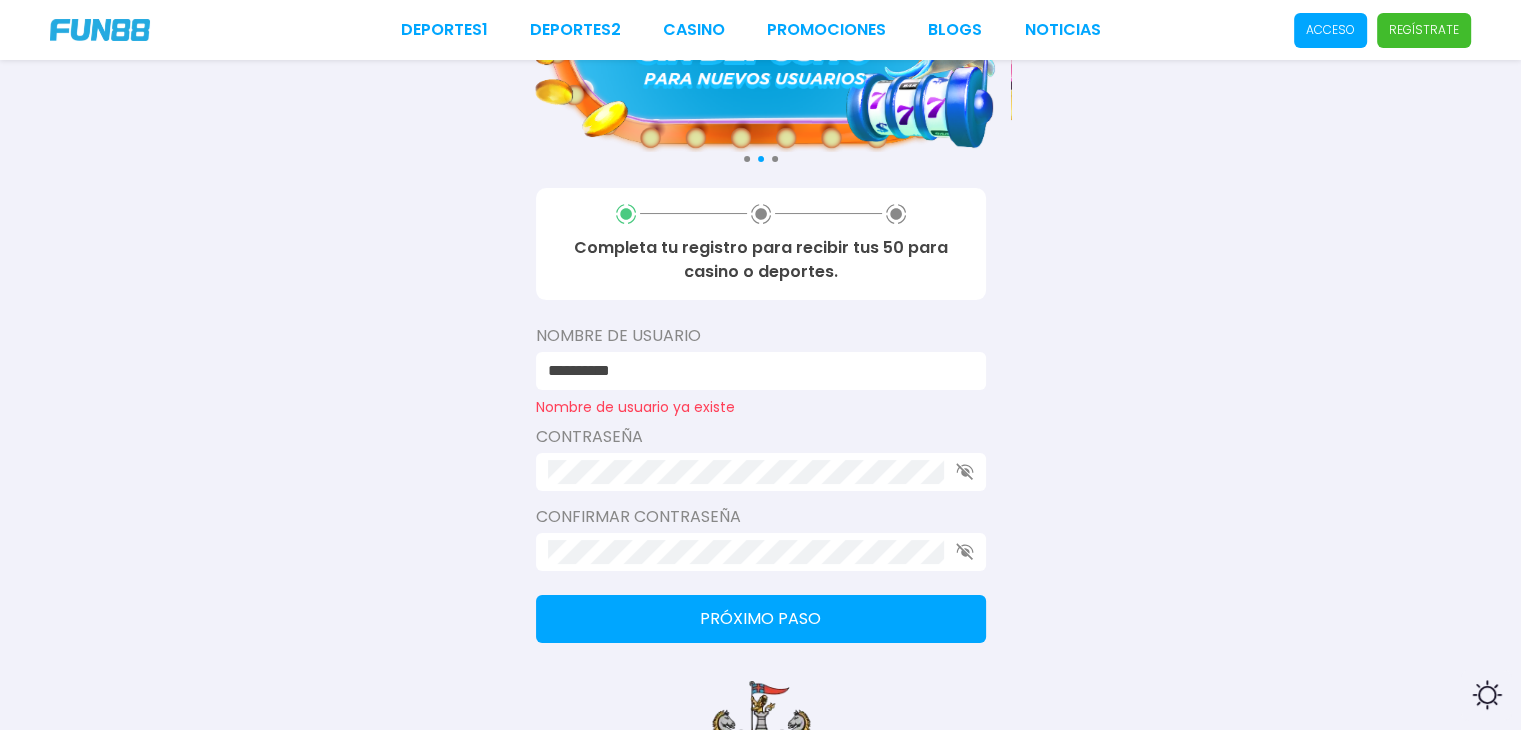click on "**********" at bounding box center (755, 371) 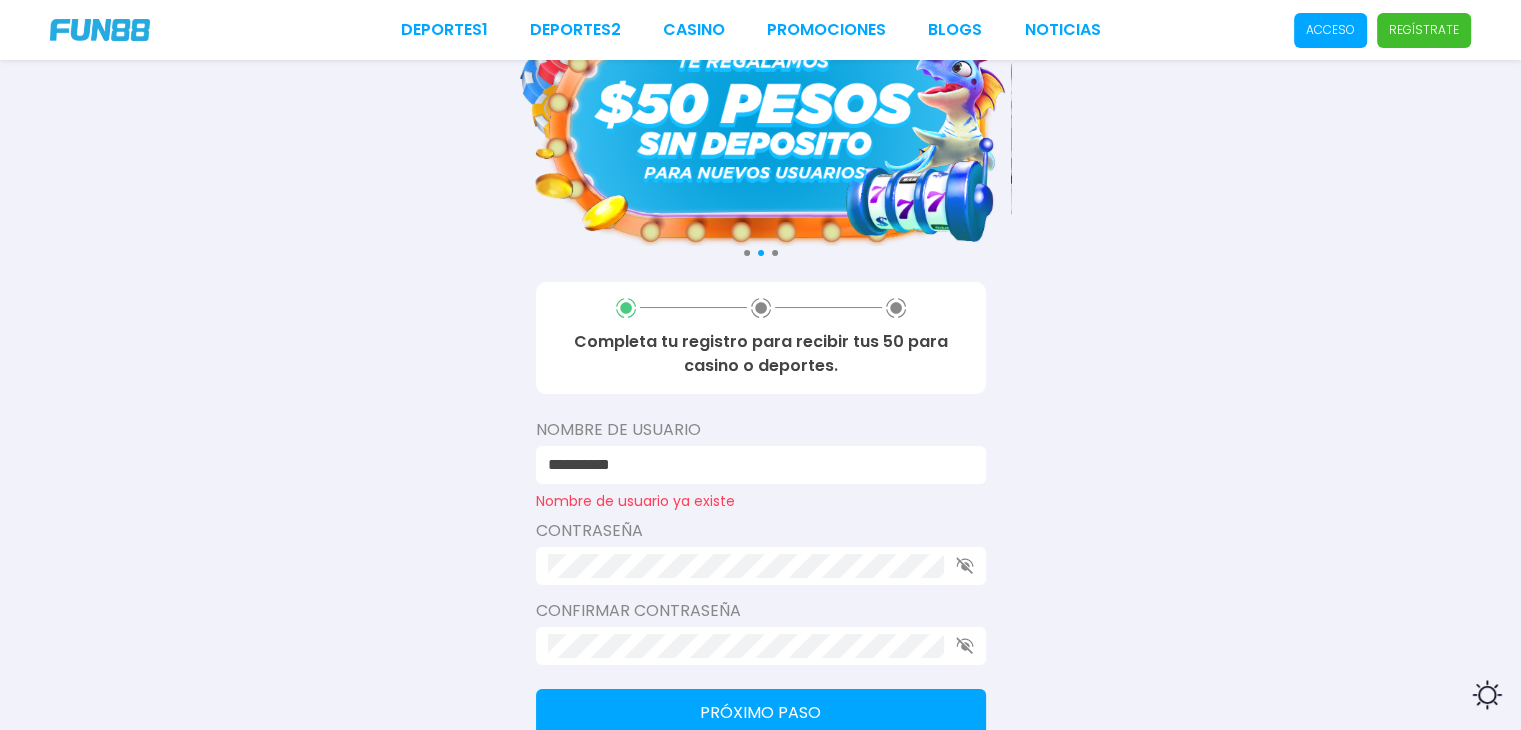 scroll, scrollTop: 0, scrollLeft: 0, axis: both 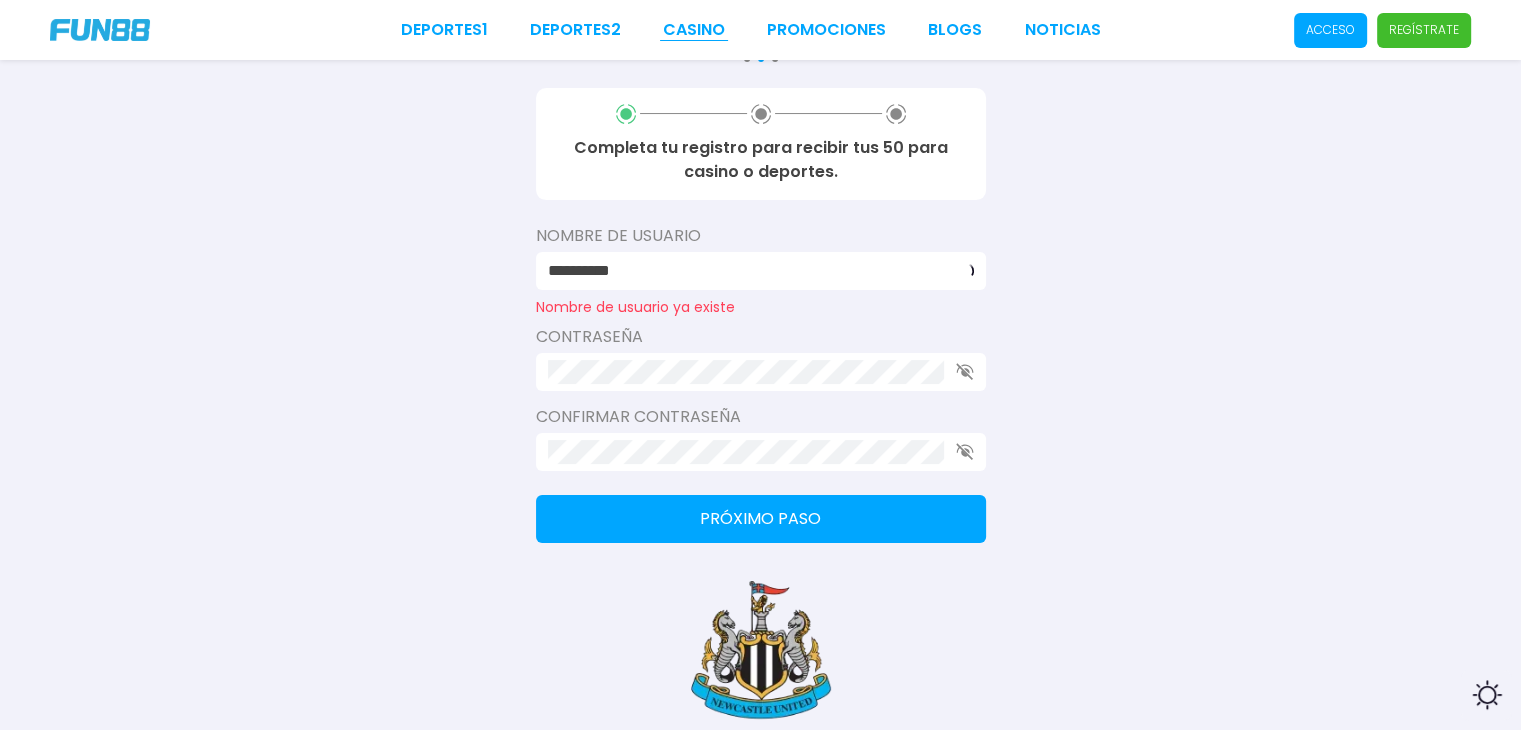 click on "CASINO" at bounding box center (694, 30) 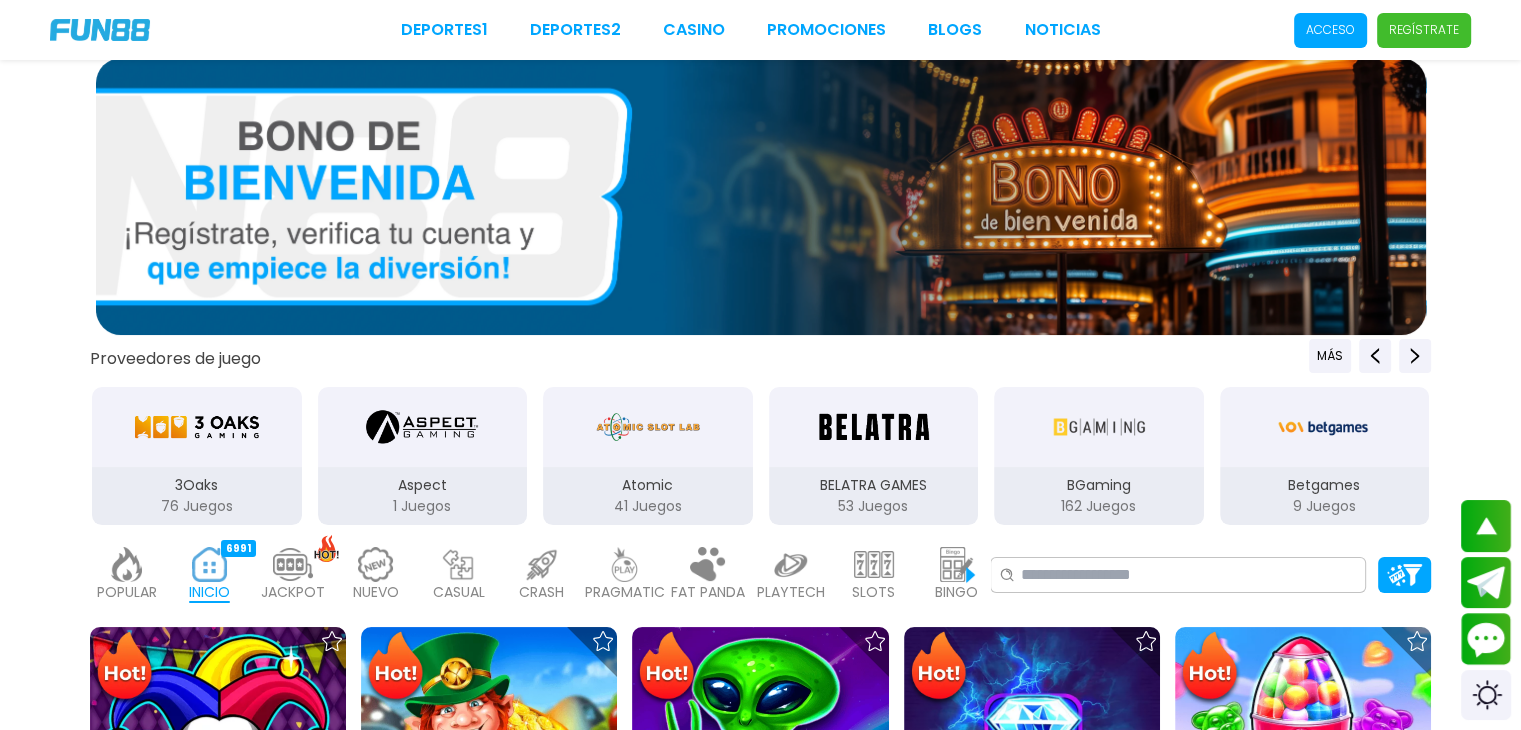 scroll, scrollTop: 0, scrollLeft: 0, axis: both 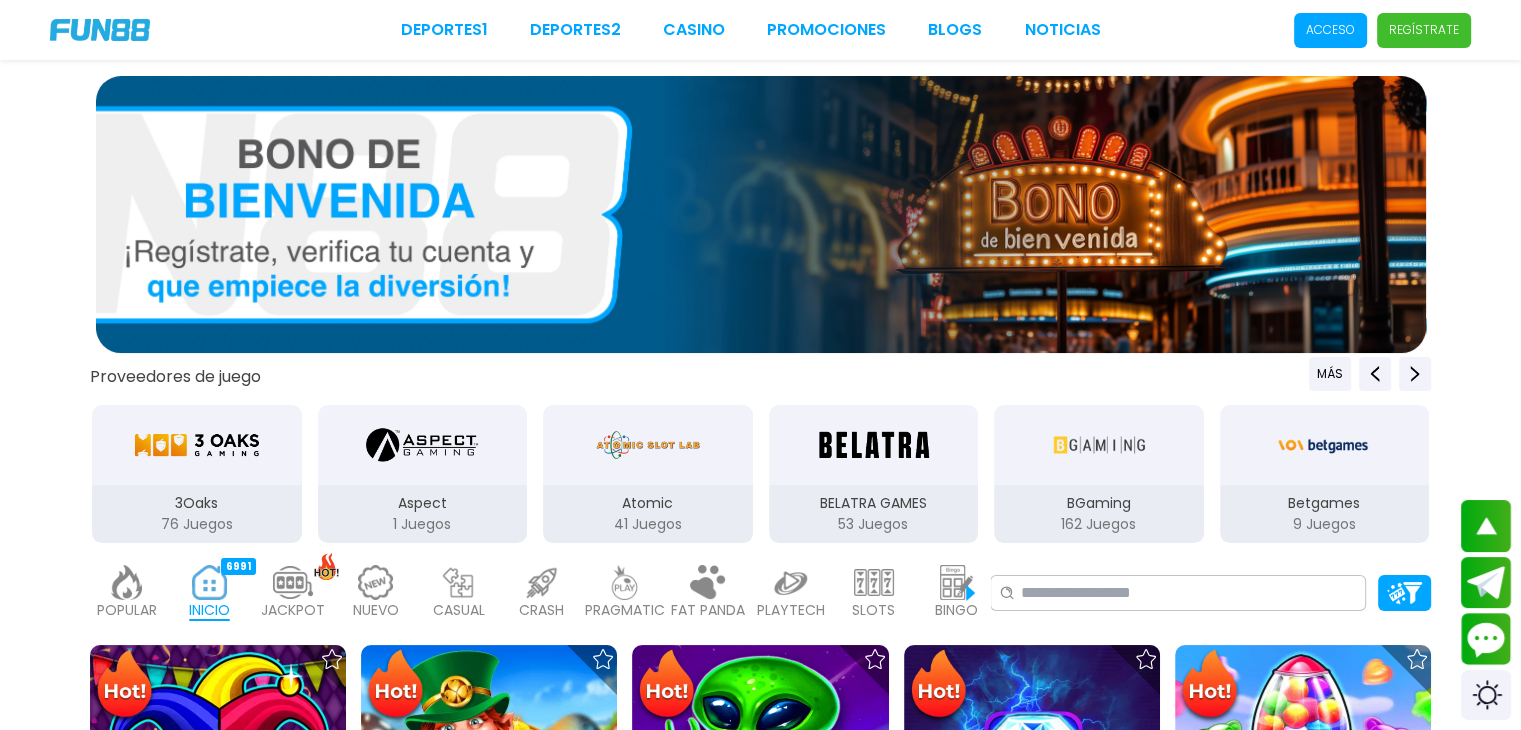 click on "Regístrate" at bounding box center [1424, 30] 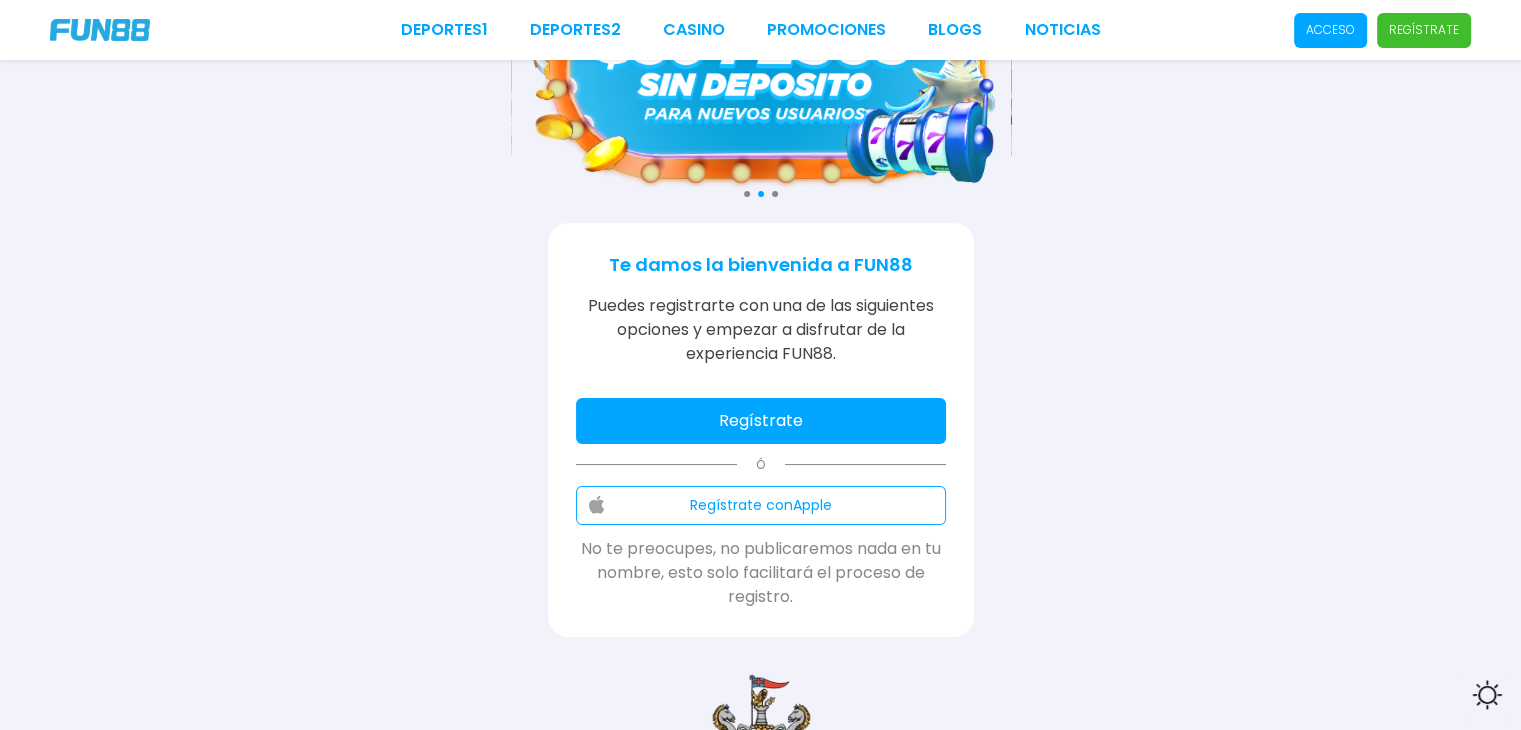 scroll, scrollTop: 200, scrollLeft: 0, axis: vertical 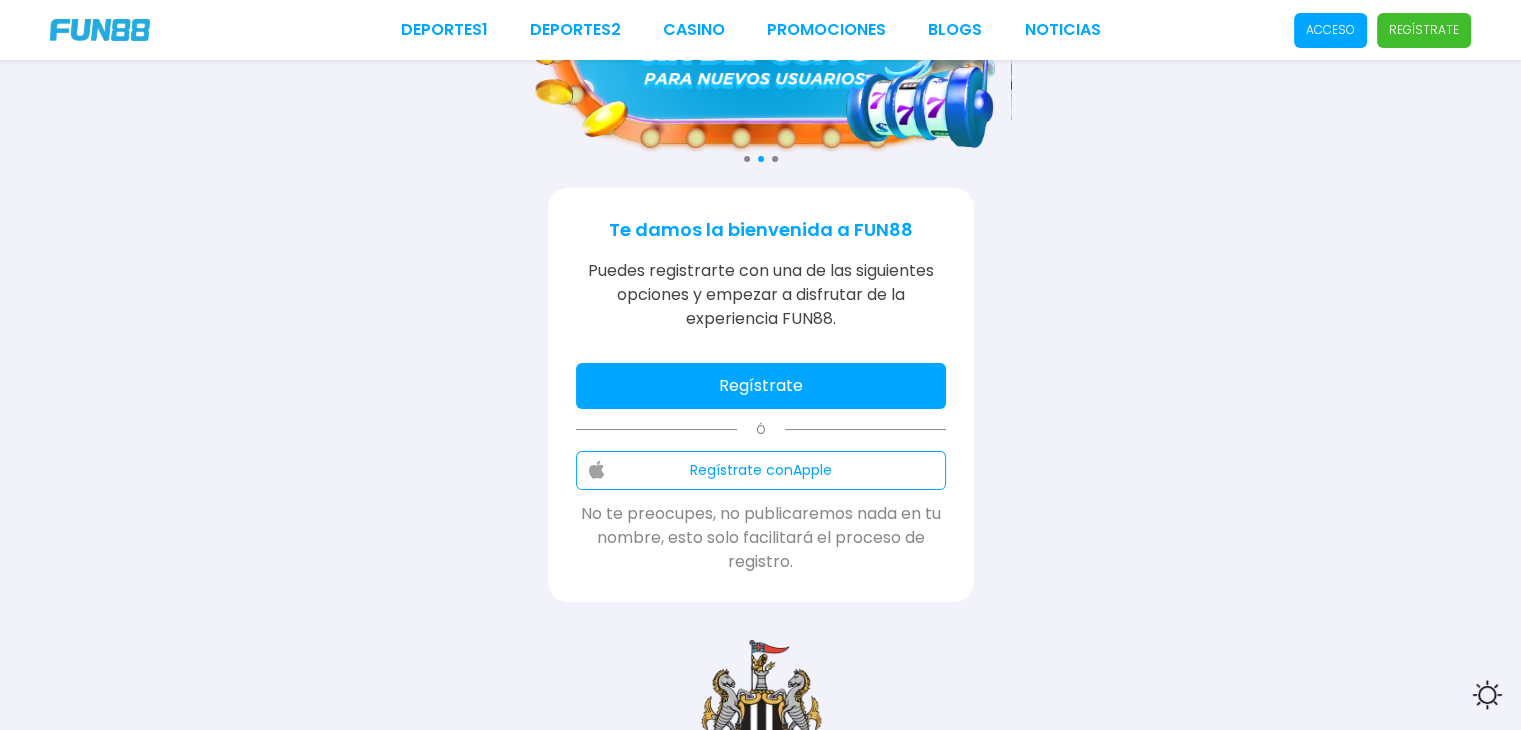 click on "Regístrate" at bounding box center (761, 386) 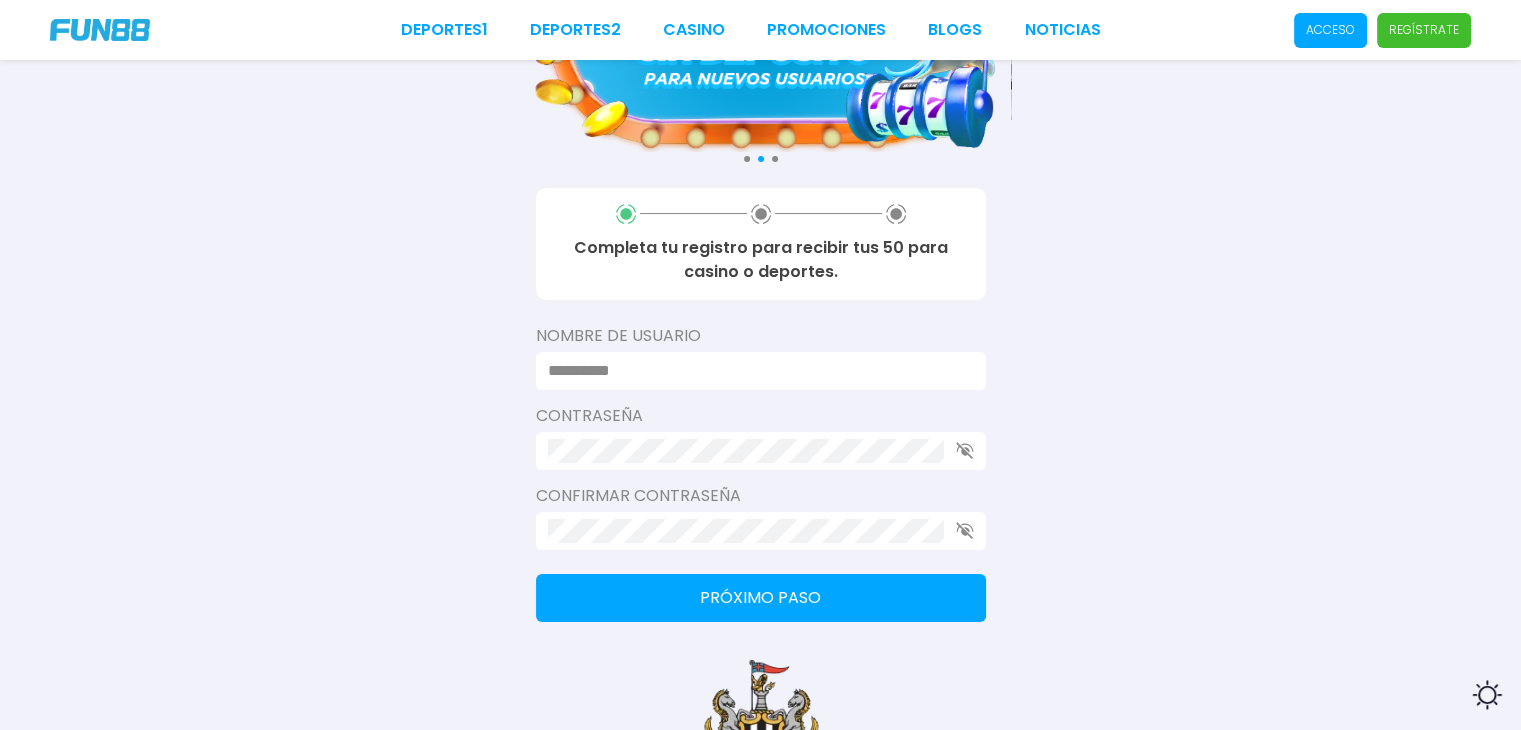 click on "Nombre de usuario" at bounding box center [761, 336] 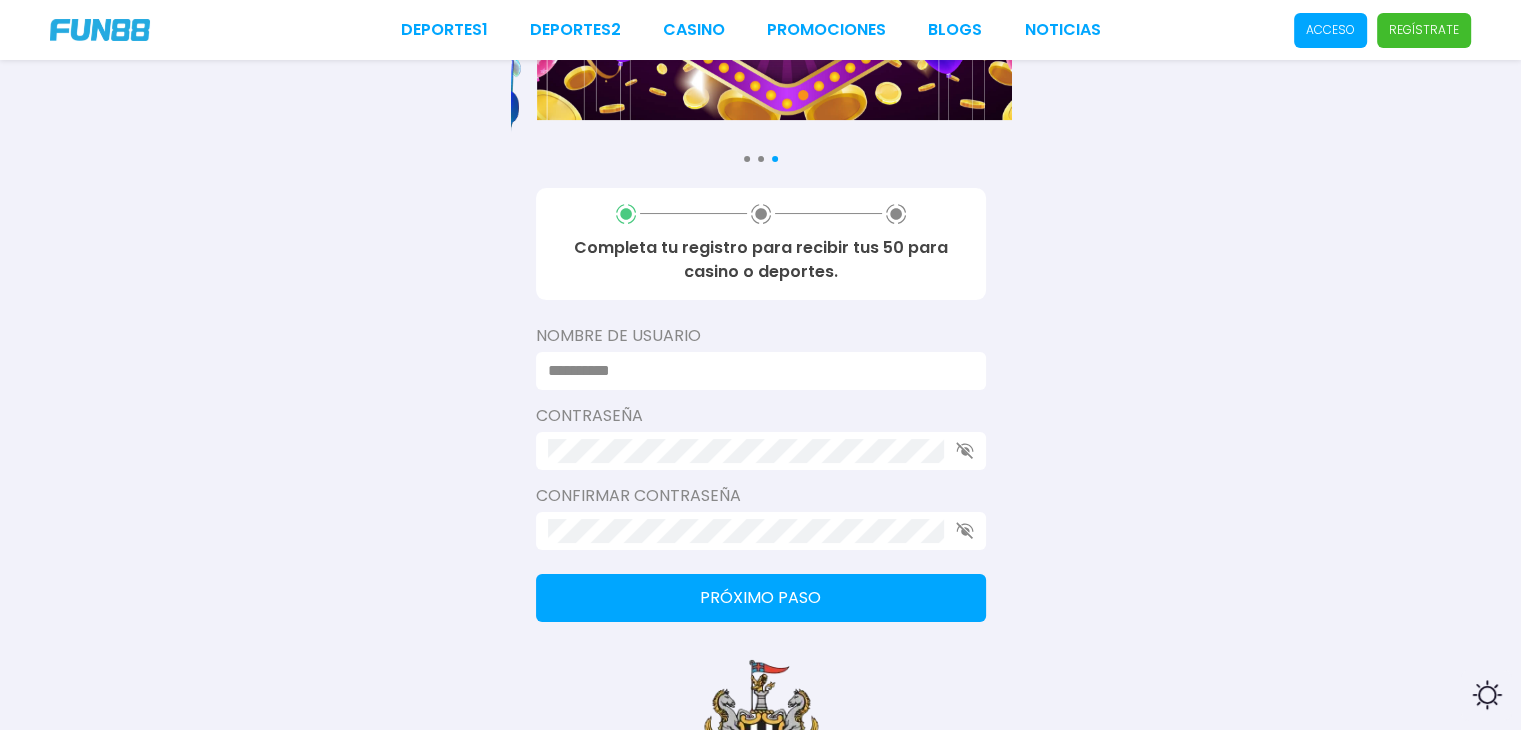 click at bounding box center [755, 371] 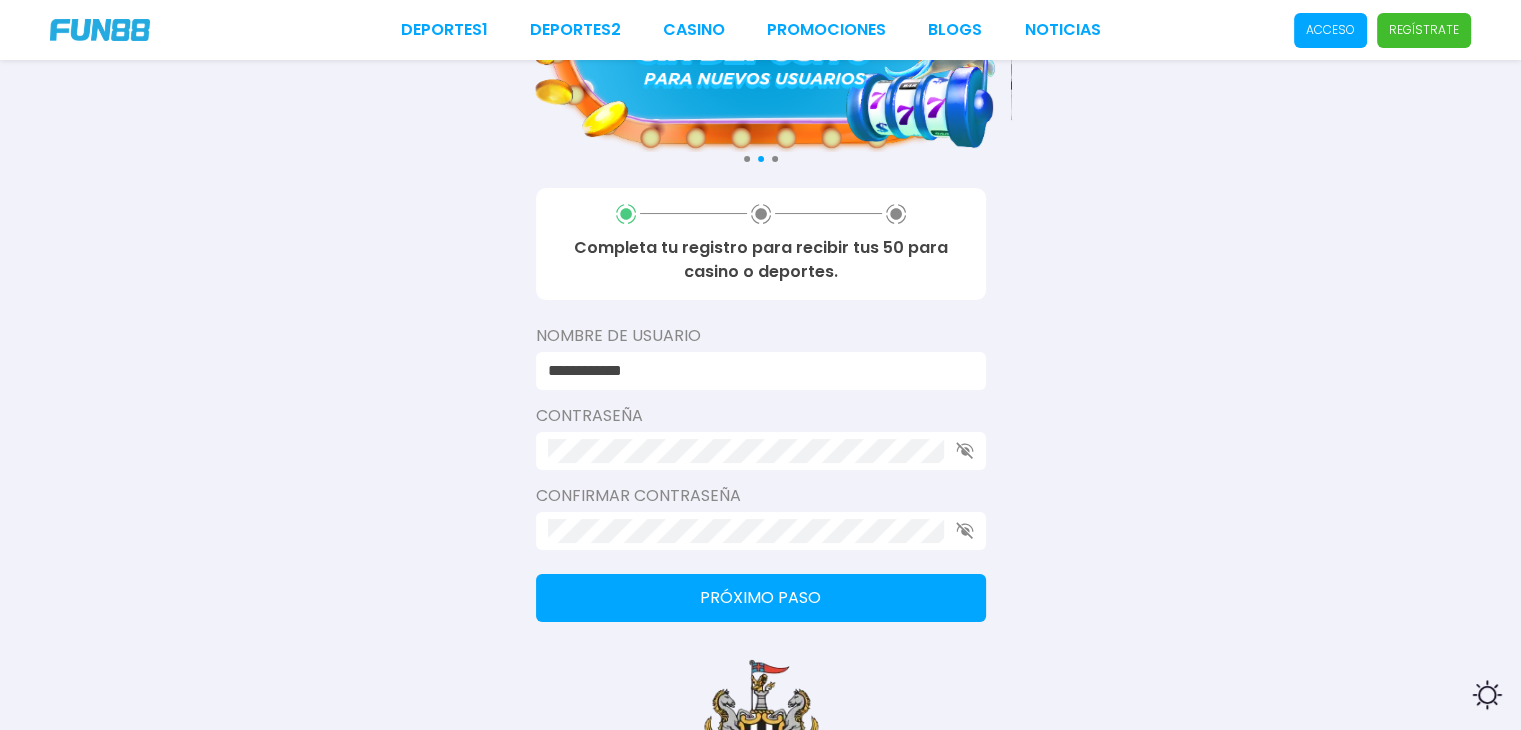 type on "**********" 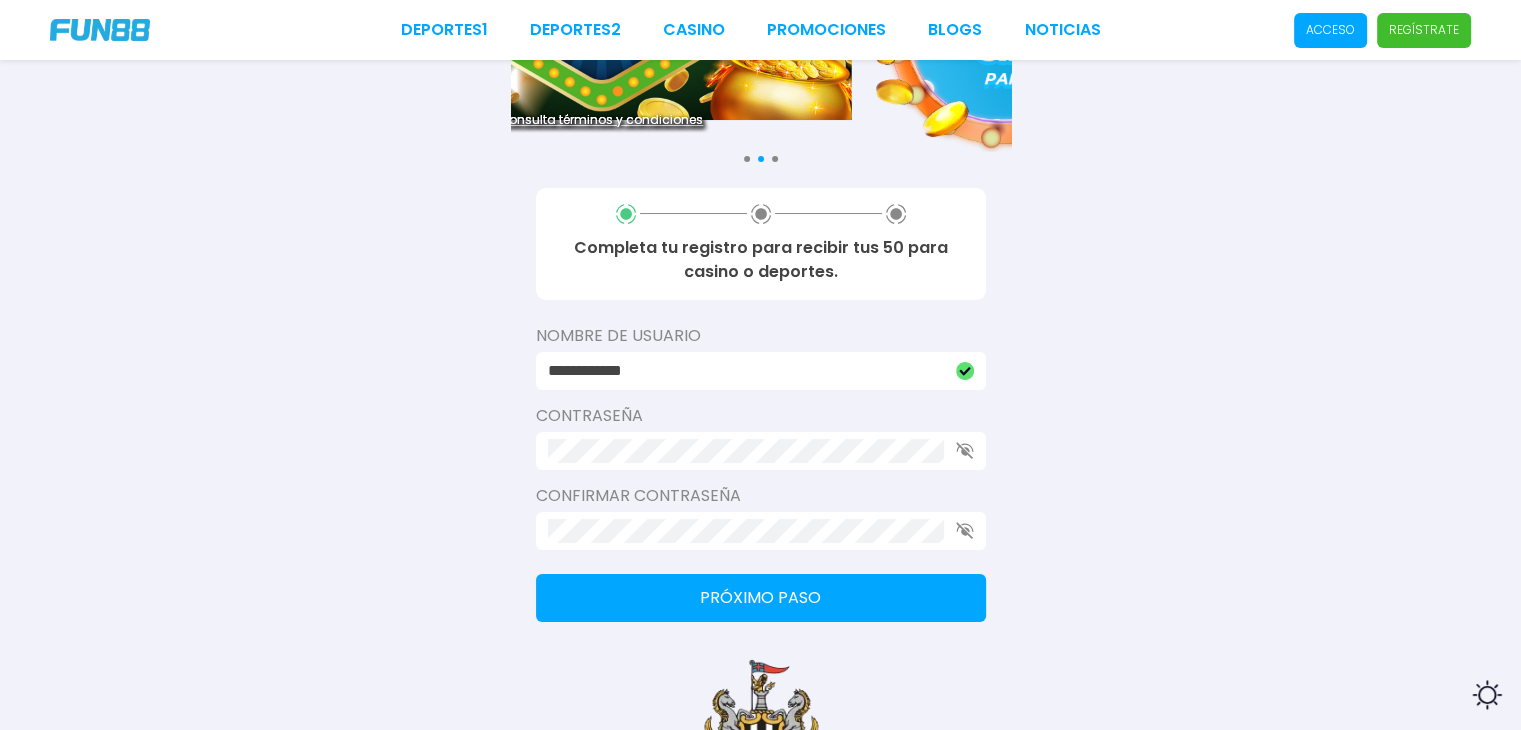 click at bounding box center (761, 451) 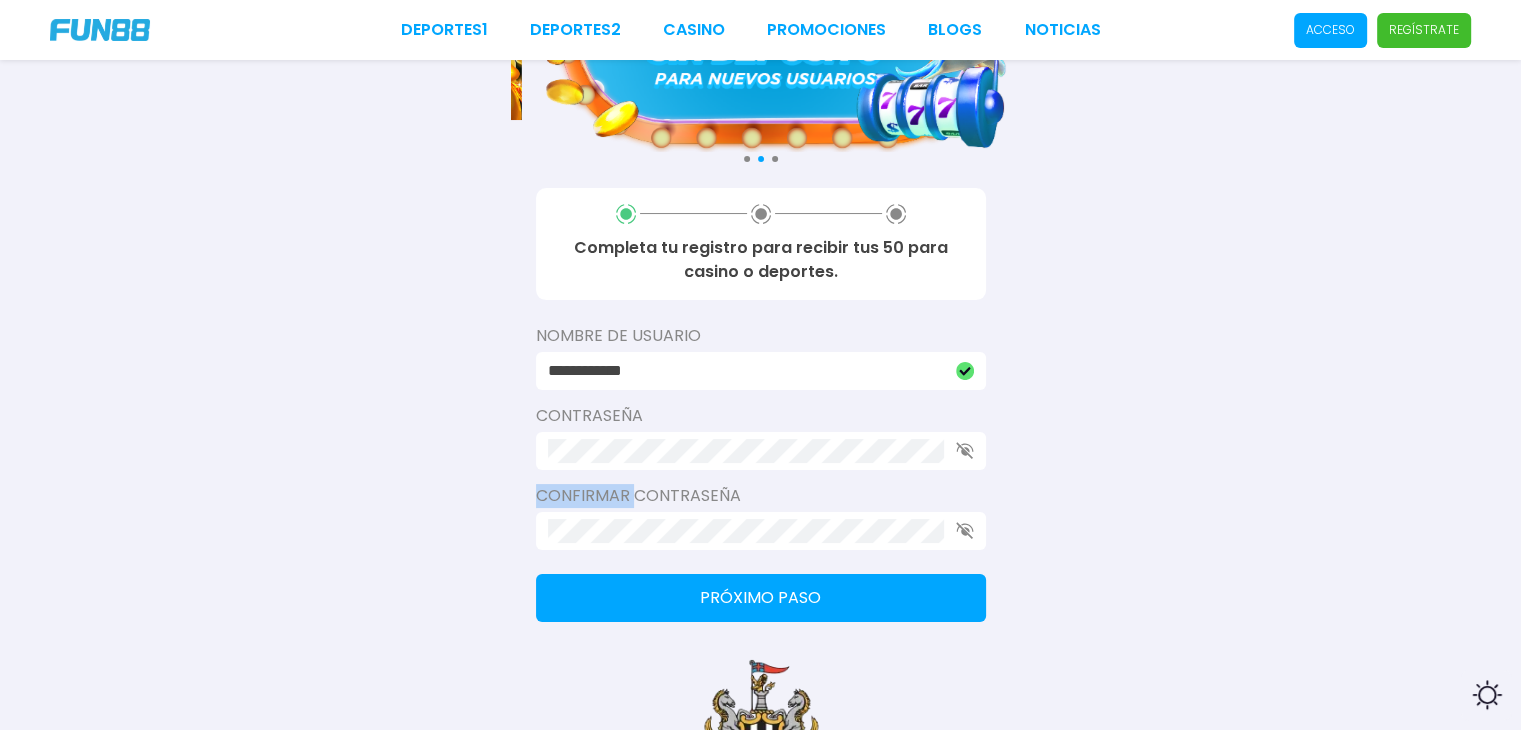 click at bounding box center [761, 451] 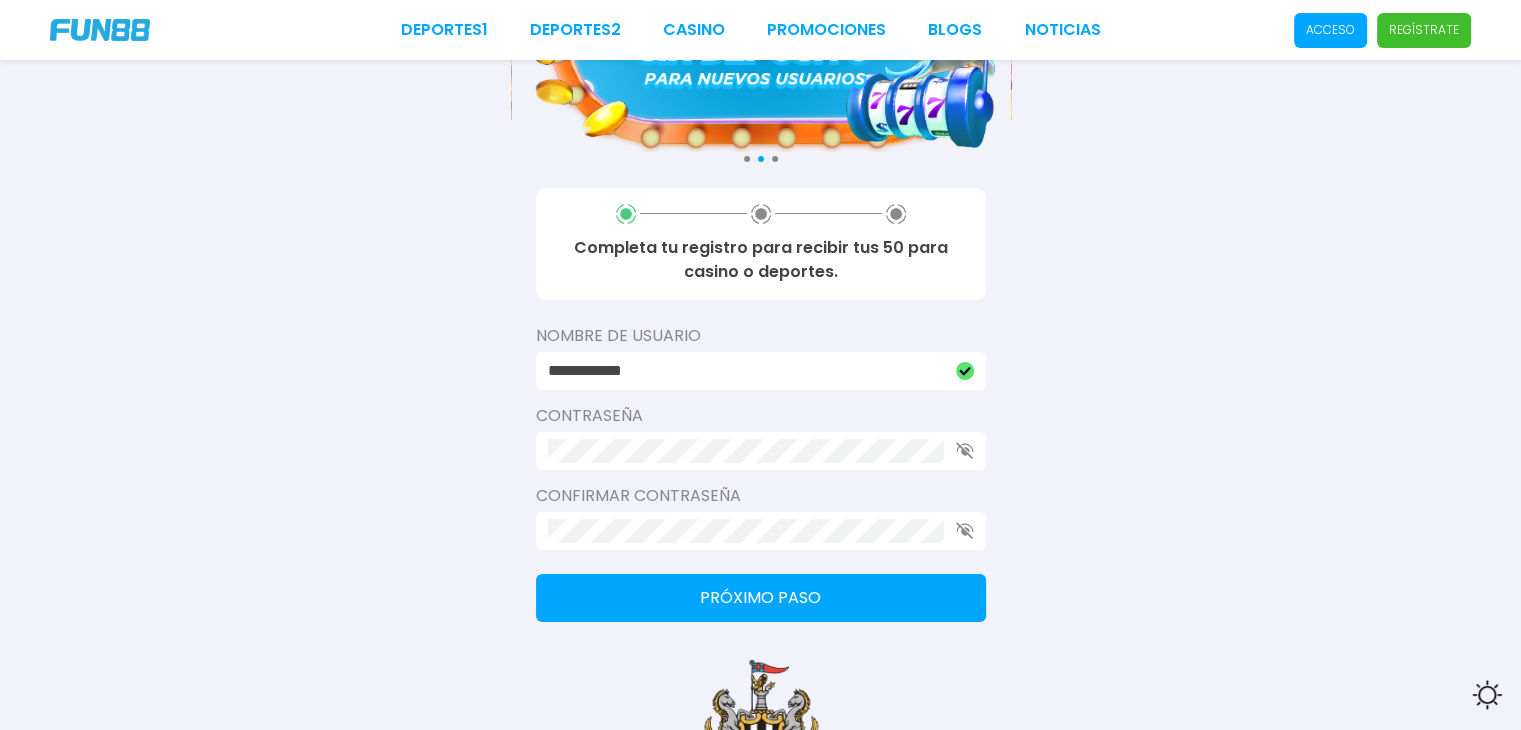 click at bounding box center (761, 451) 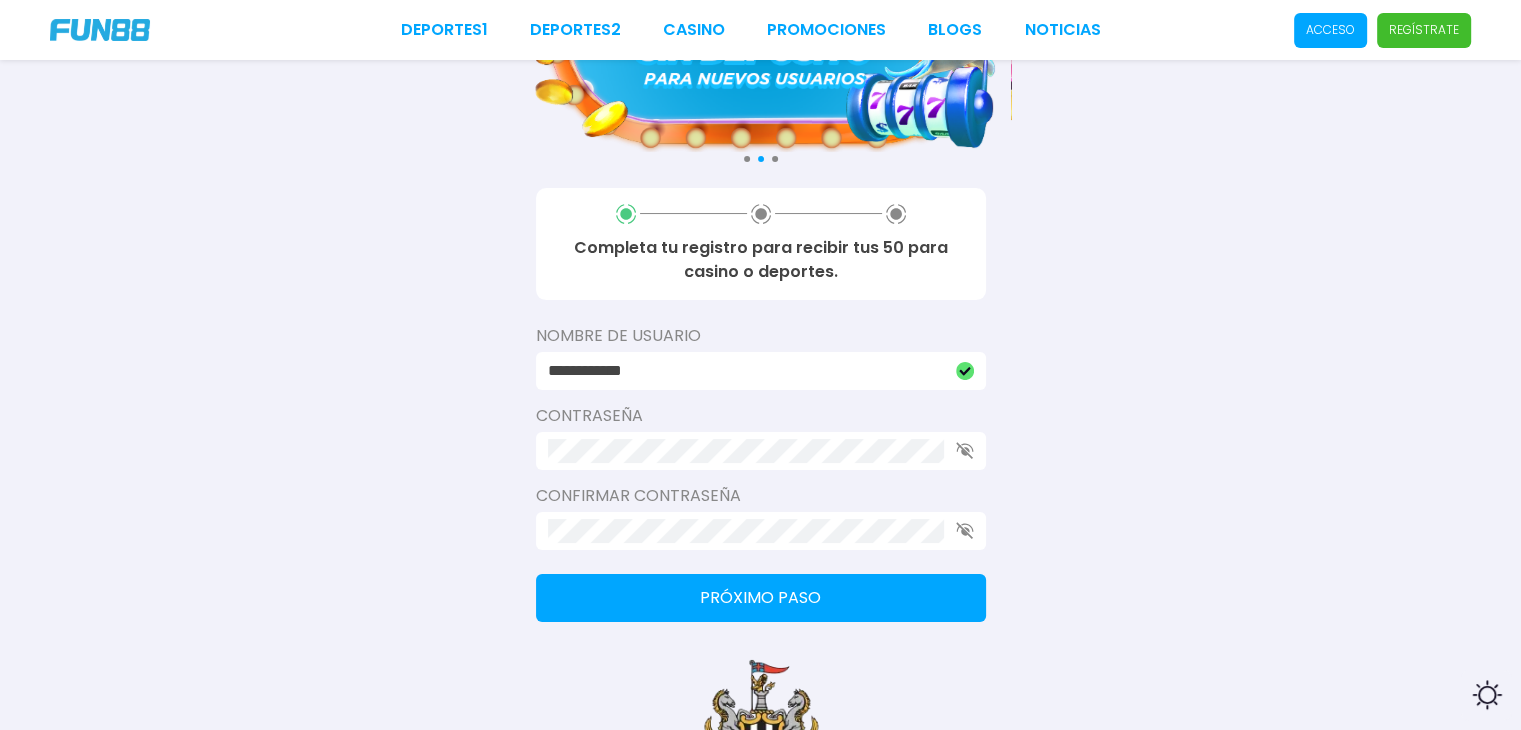 click 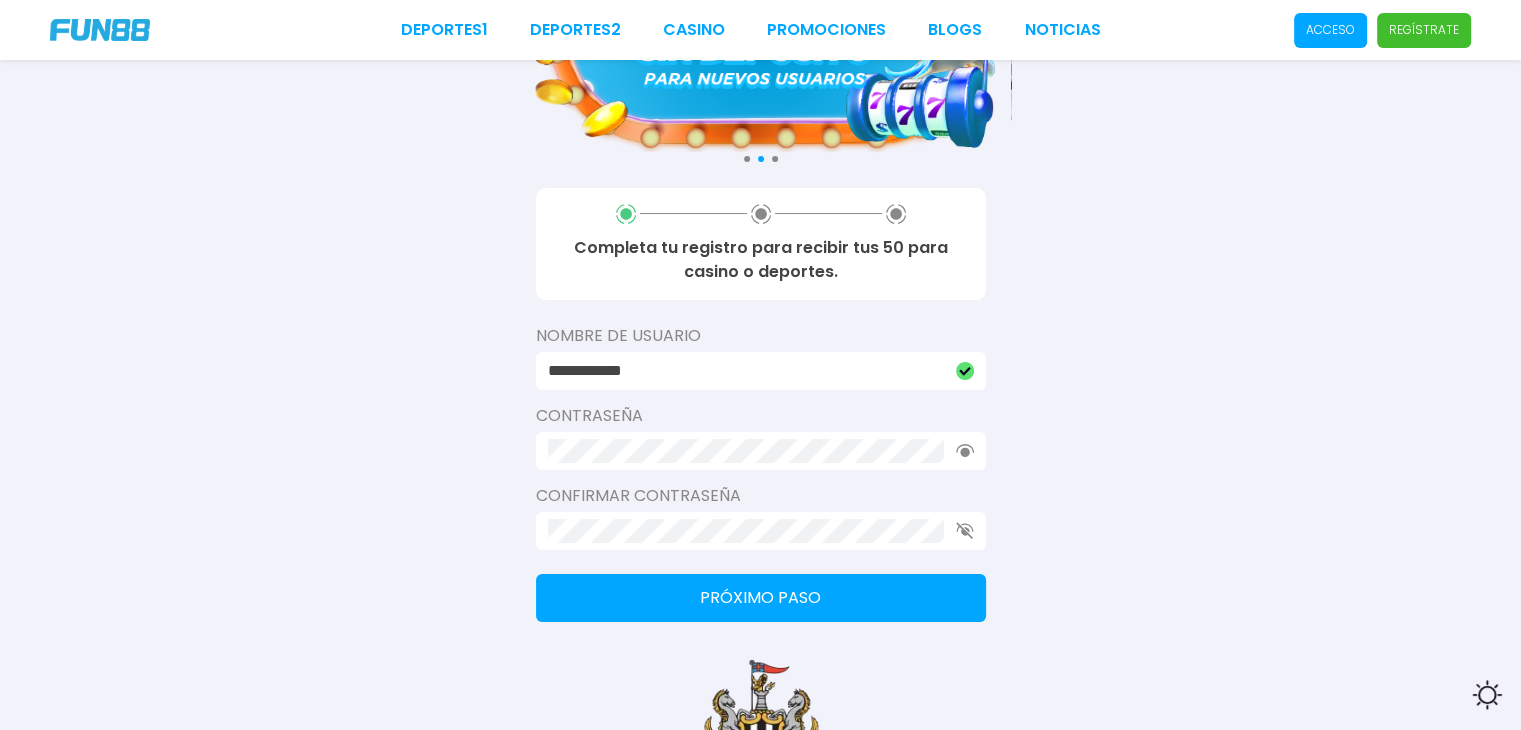 click at bounding box center [761, 531] 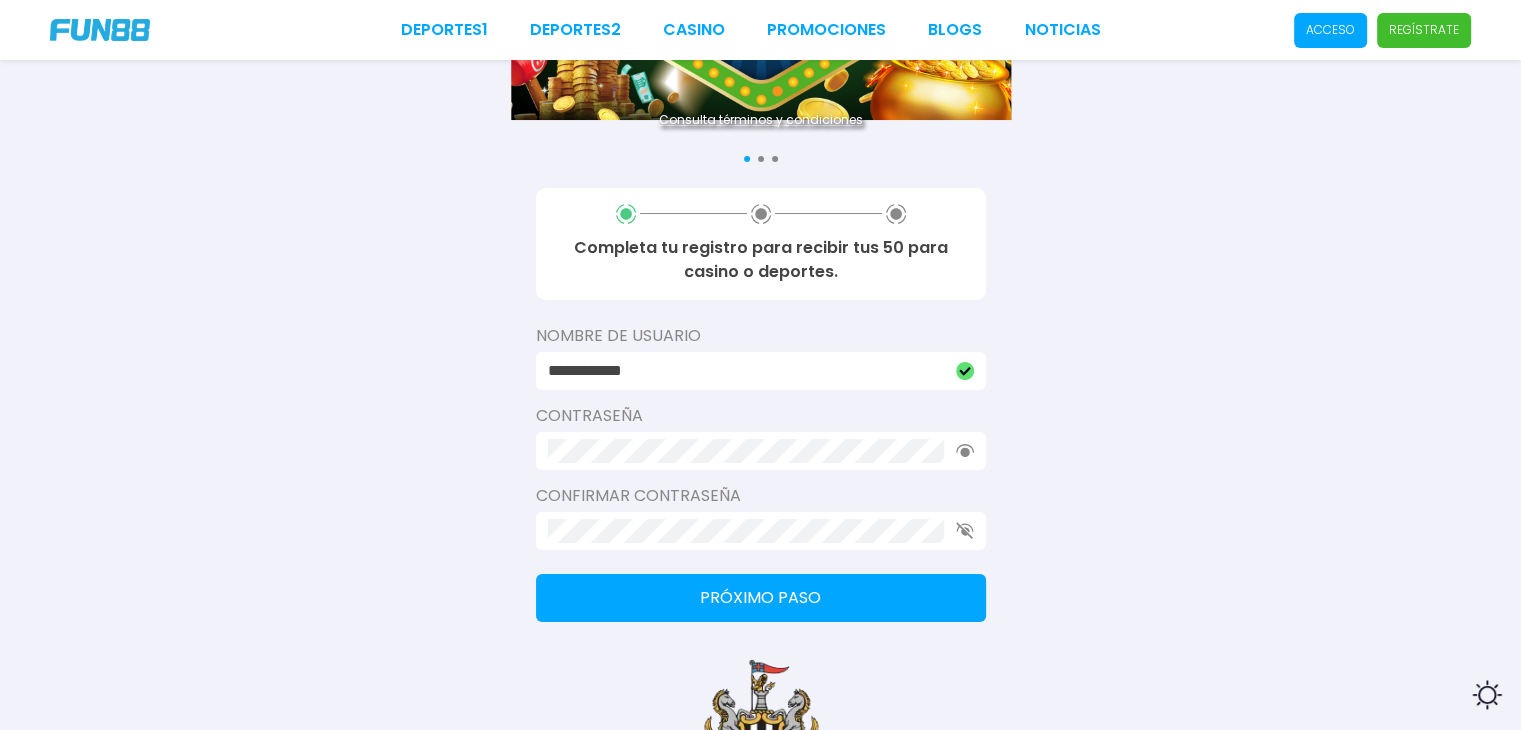 click on "Próximo paso" at bounding box center [761, 598] 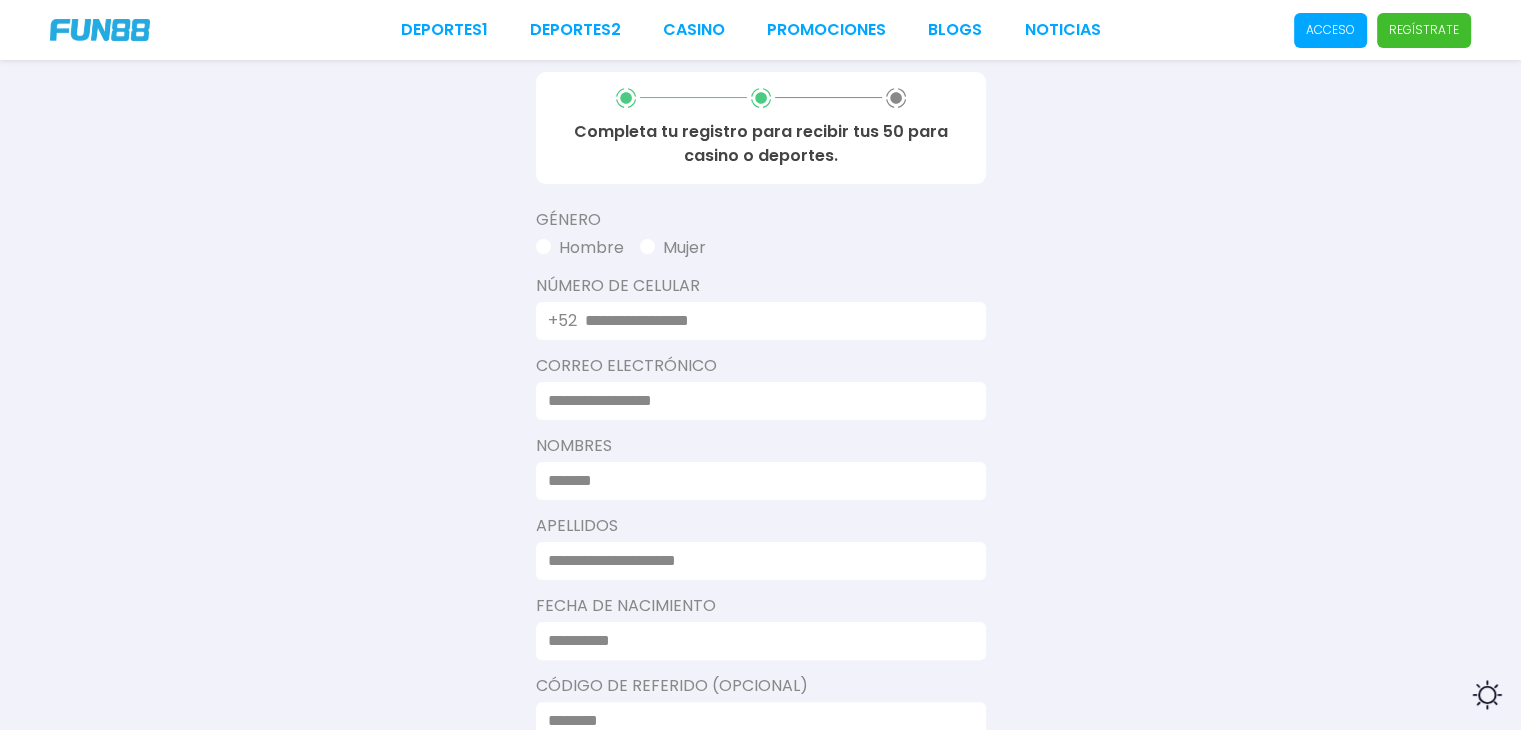 scroll, scrollTop: 400, scrollLeft: 0, axis: vertical 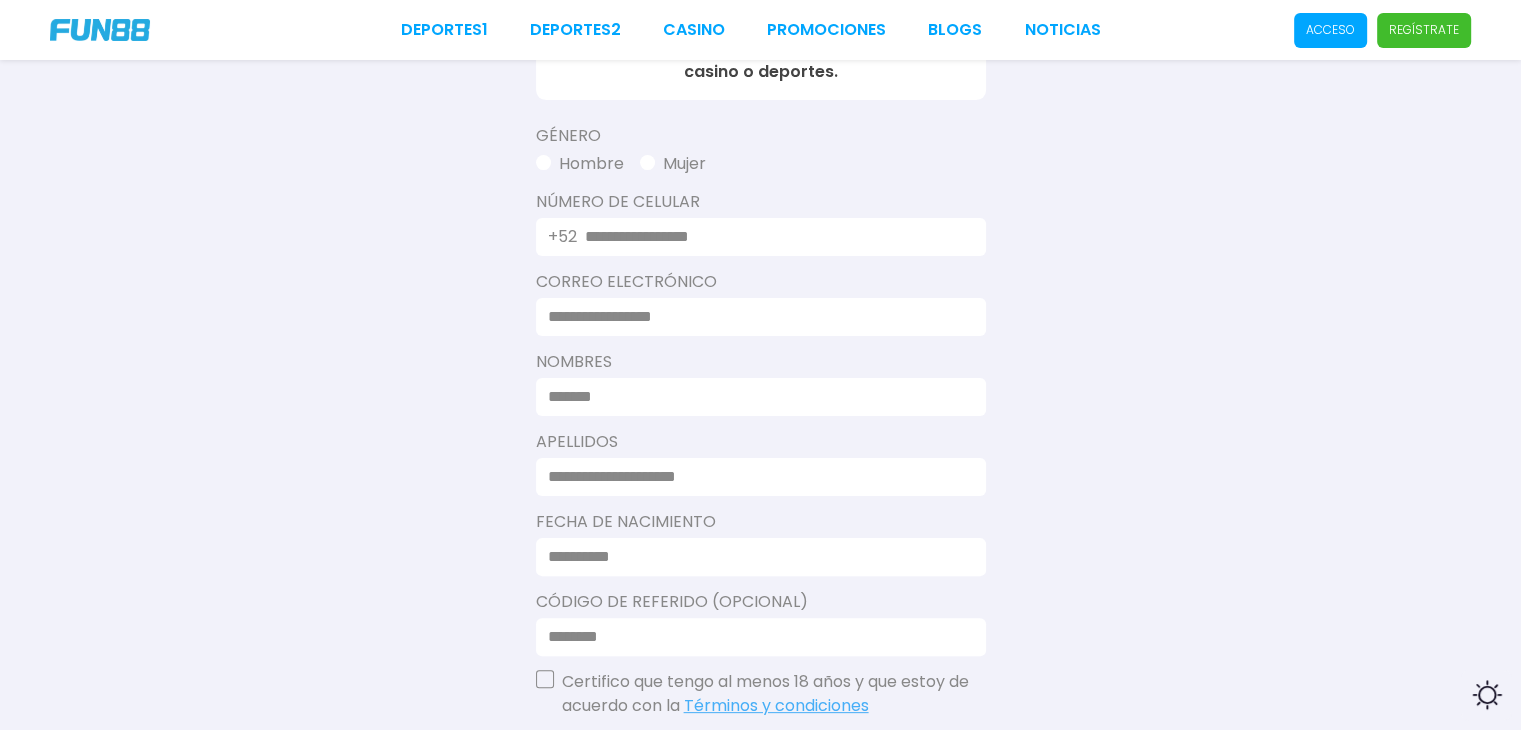 click on "+52" at bounding box center (761, 237) 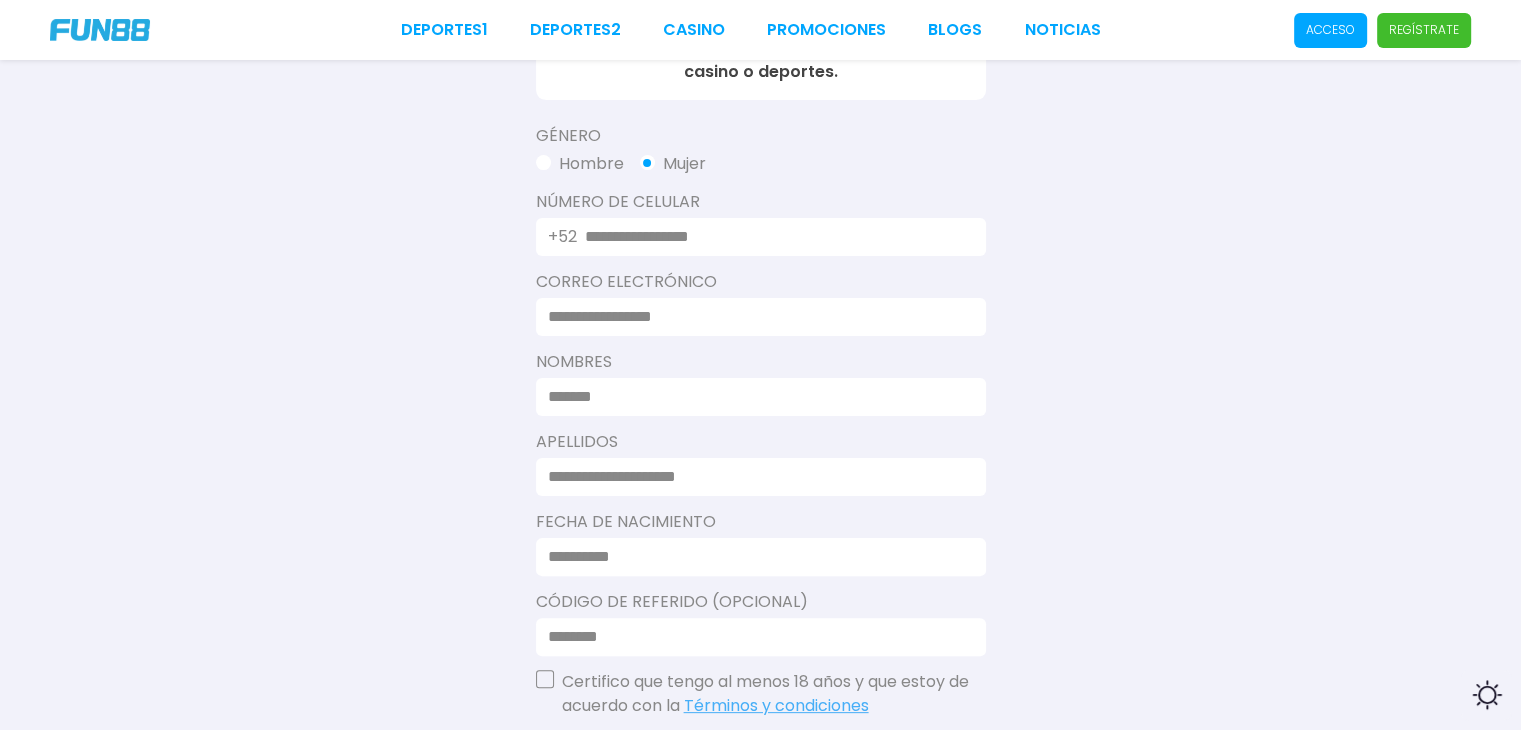 click at bounding box center (773, 237) 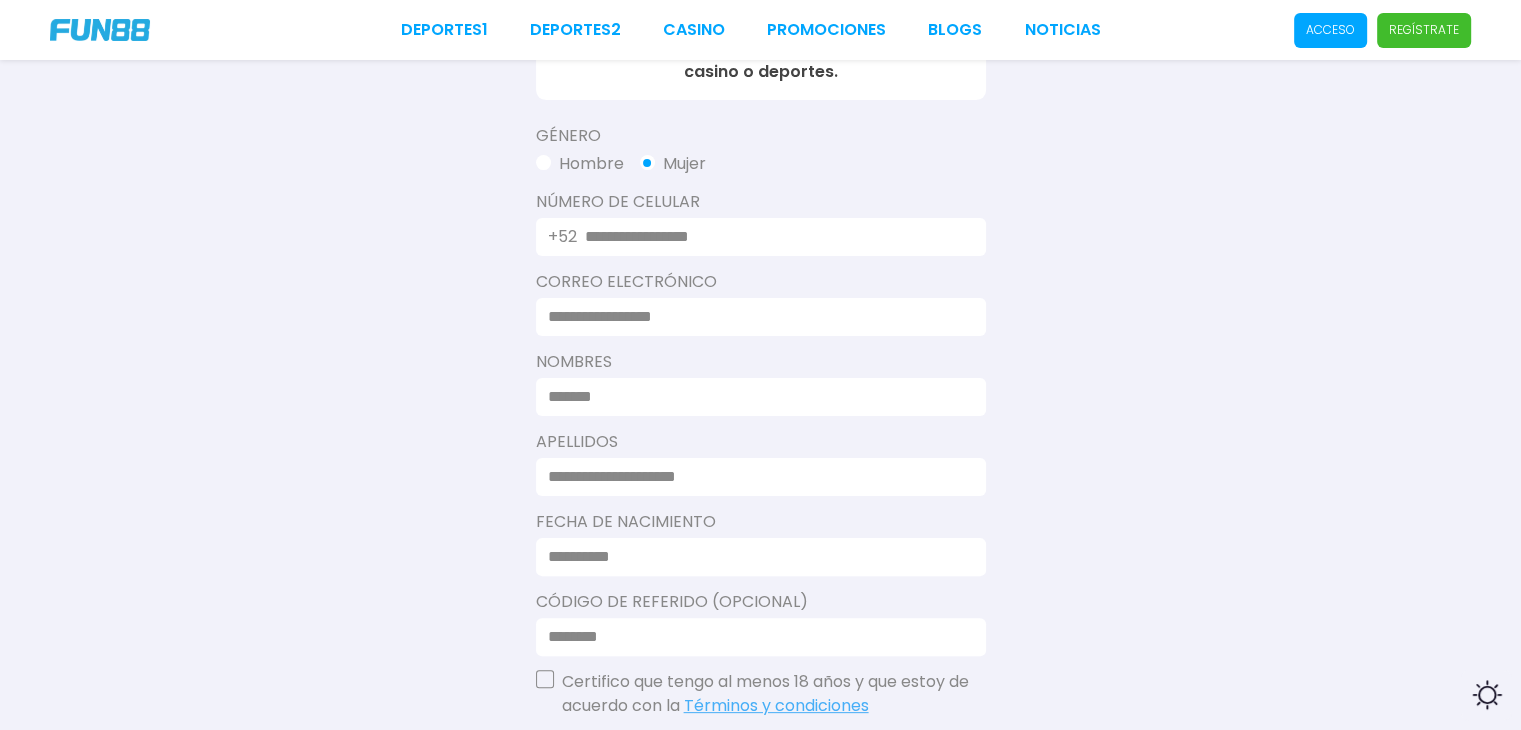 click on "Consulta términos y condiciones Consulta términos y condiciones Consulta términos y condiciones Completa tu registro para recibir tus 50 para casino o deportes. Género Hombre Mujer Número De Celular +52 [PHONE] Correo electrónico [EMAIL] Nombres [NAME] Apellidos [LAST NAME] Fecha de Nacimiento [DATE] Código de Referido (Opcional) Certifico que tengo al menos 18 años y que estoy de acuerdo con la   Términos y condiciones Finalizar registro Newcastle United FC" at bounding box center [760, 302] 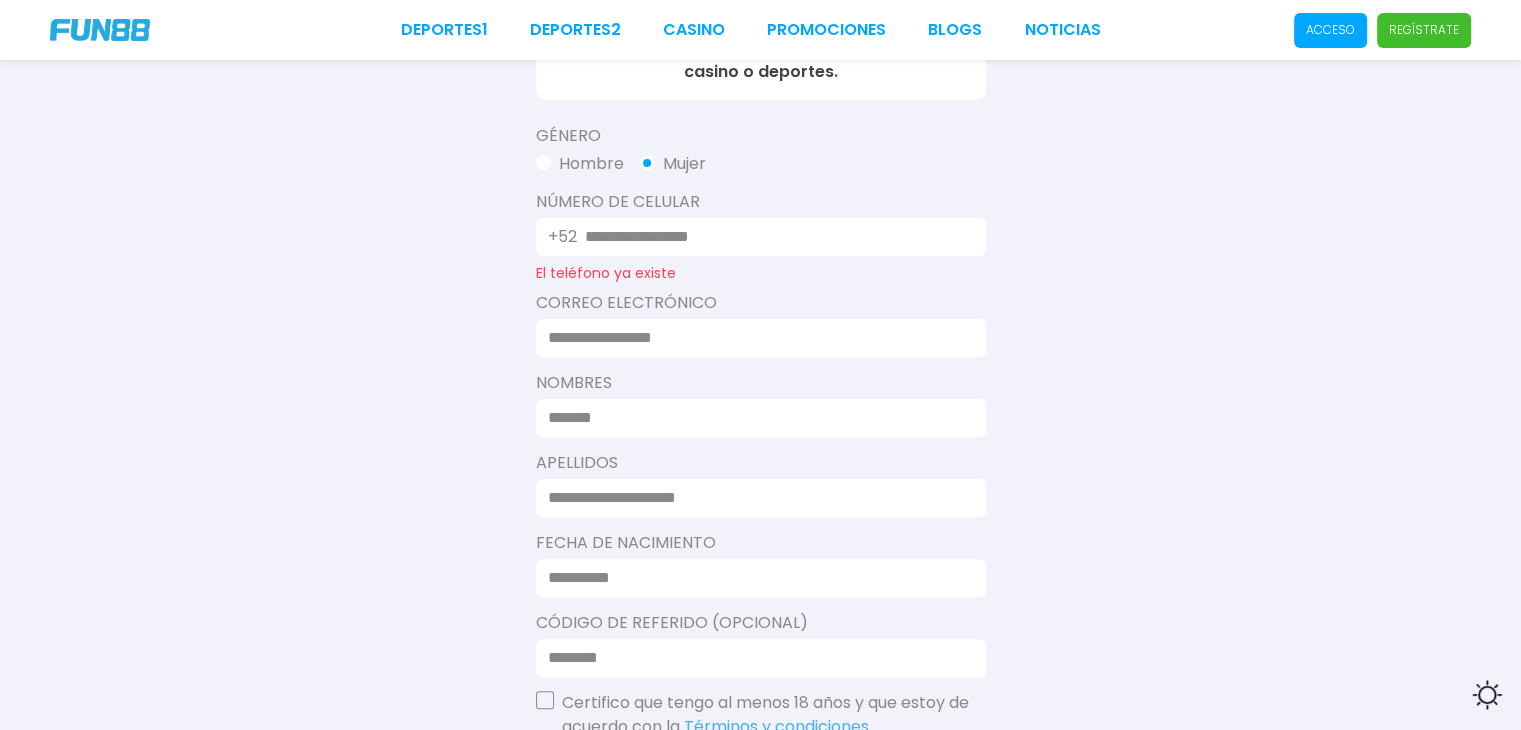 click on "**********" at bounding box center (773, 237) 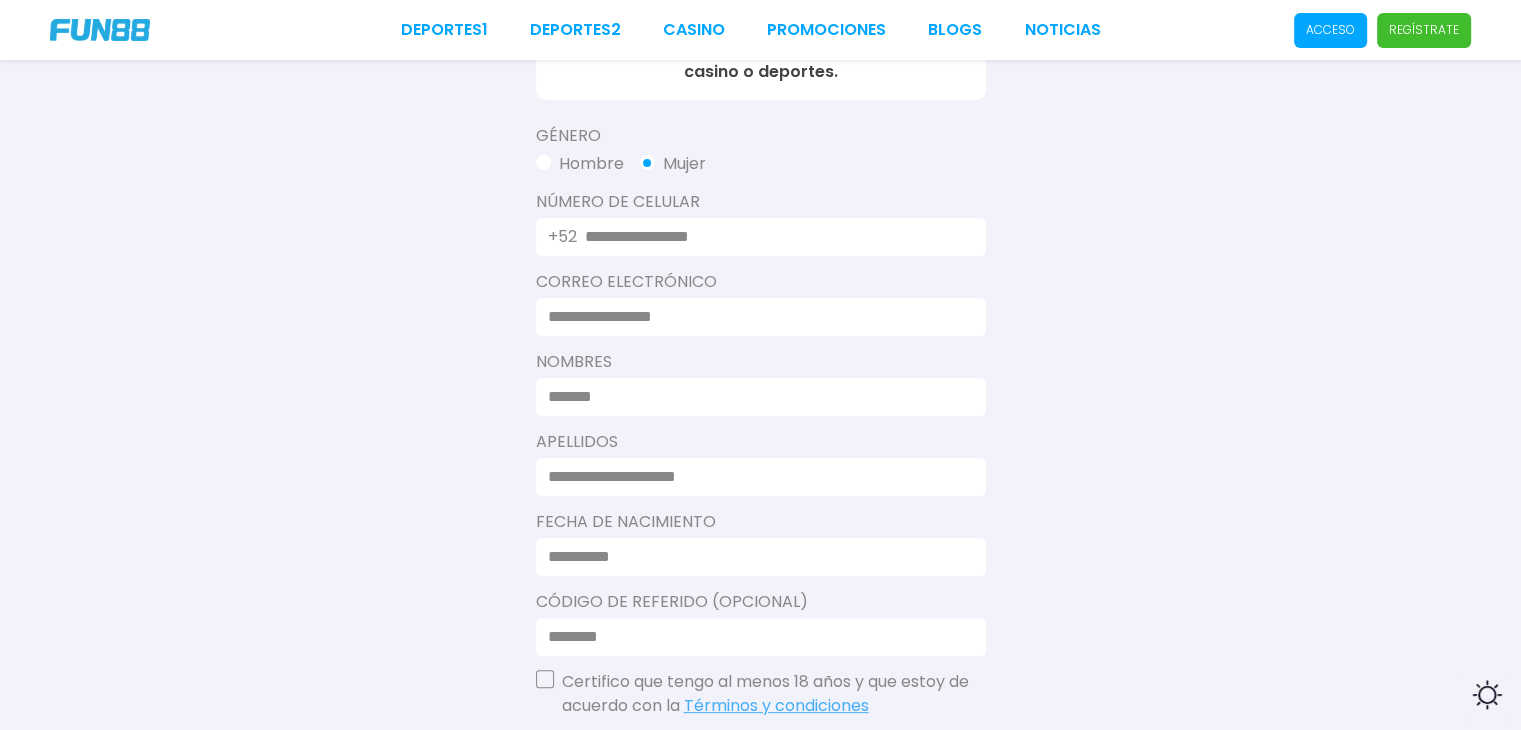 type on "**********" 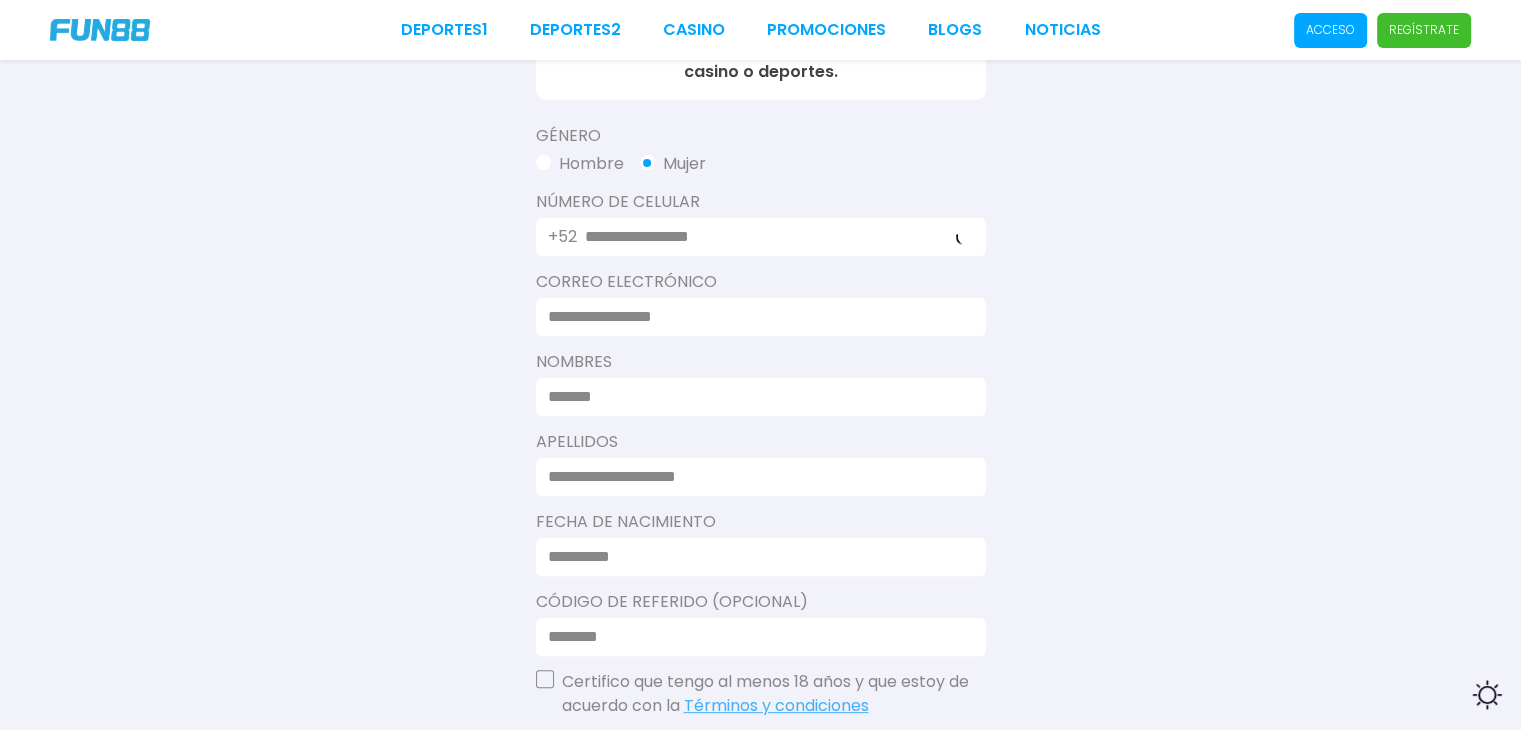 click on "Consulta términos y condiciones Consulta términos y condiciones Consulta términos y condiciones Completa tu registro para recibir tus 50 para casino o deportes. Género Hombre Mujer Número De Celular +52 [PHONE] Correo electrónico [EMAIL] Nombres [NAME] Apellidos [LAST NAME] Fecha de Nacimiento [DATE] Código de Referido (Opcional) Certifico que tengo al menos 18 años y que estoy de acuerdo con la   Términos y condiciones Finalizar registro Newcastle United FC" at bounding box center [760, 302] 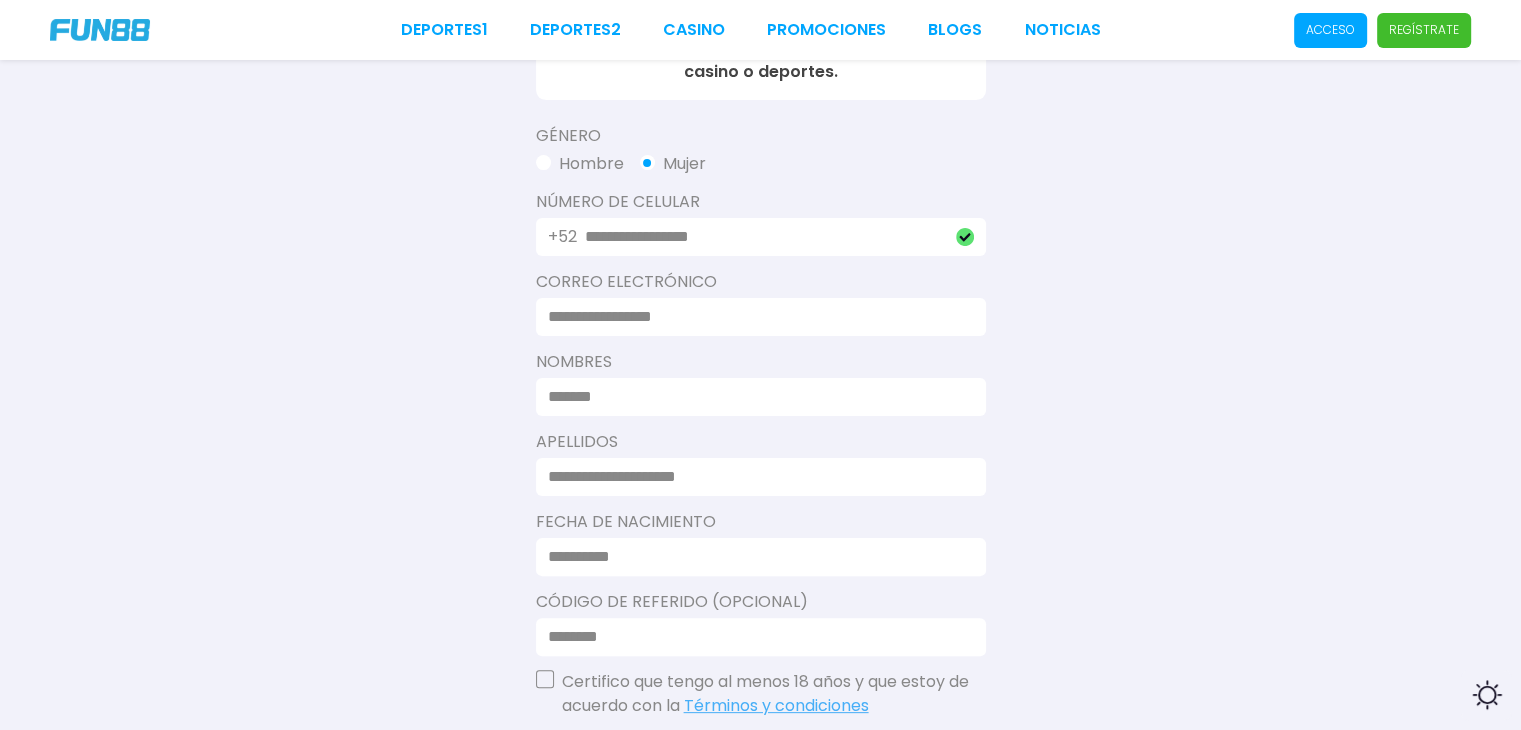 click at bounding box center [755, 317] 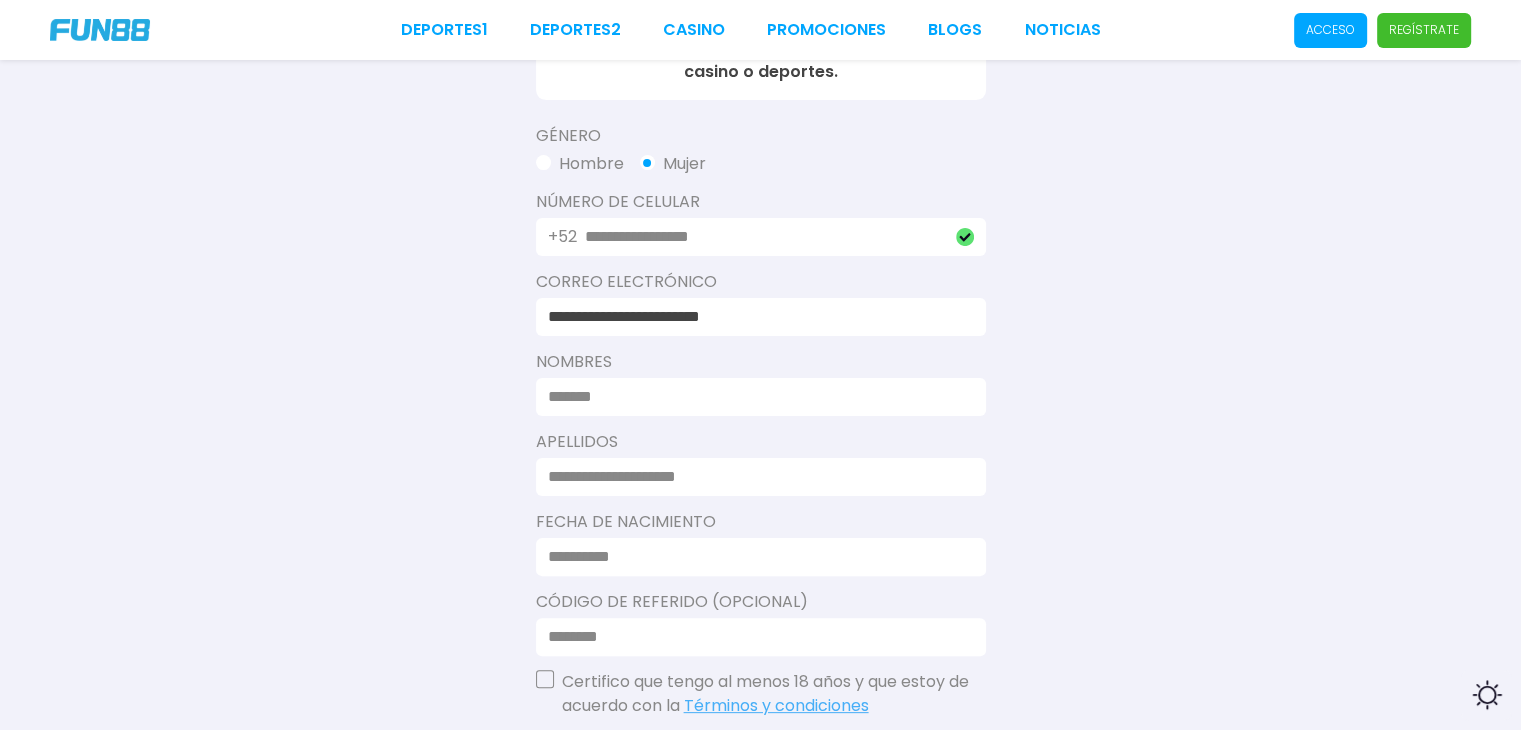 click at bounding box center (755, 397) 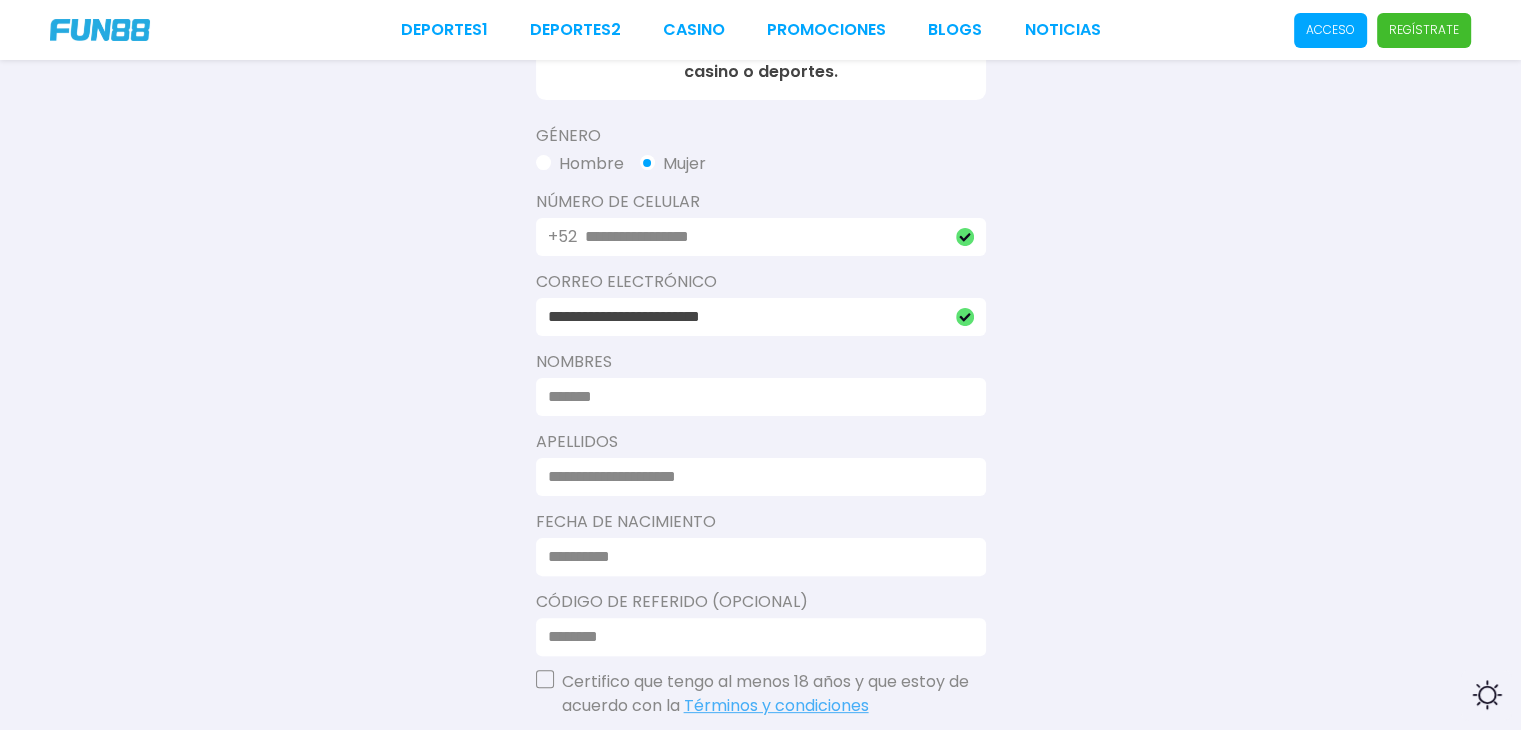 type on "**********" 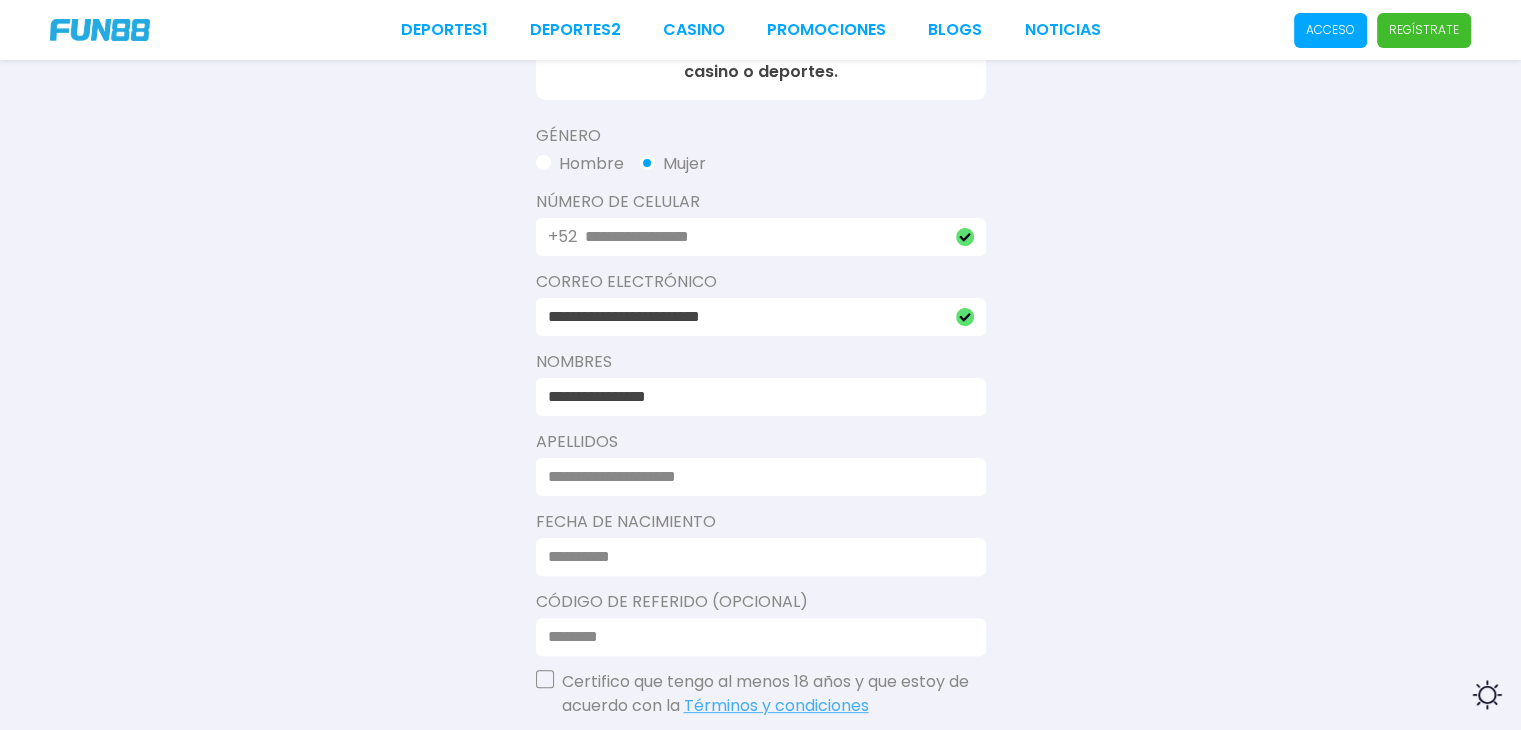 click at bounding box center [755, 477] 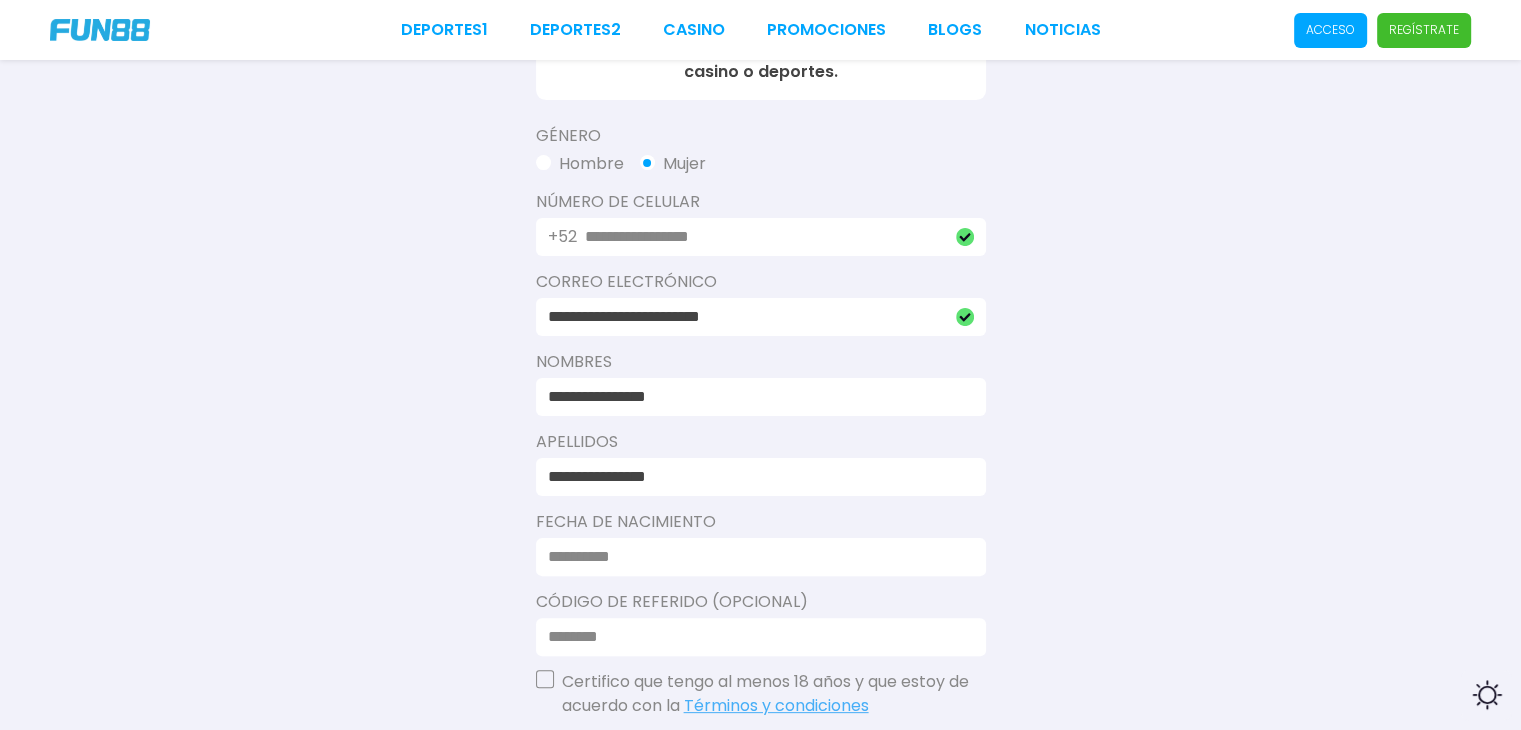 type on "**********" 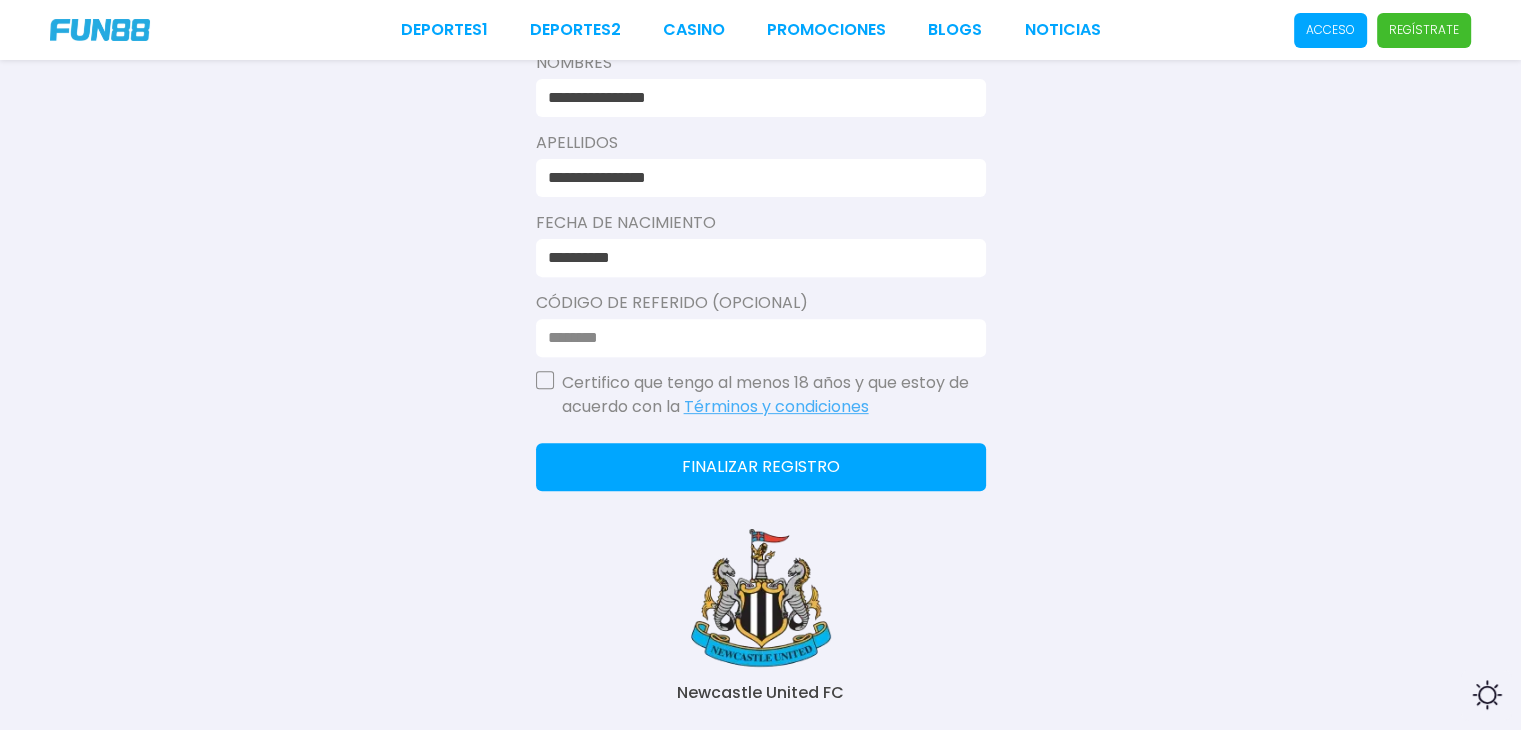scroll, scrollTop: 700, scrollLeft: 0, axis: vertical 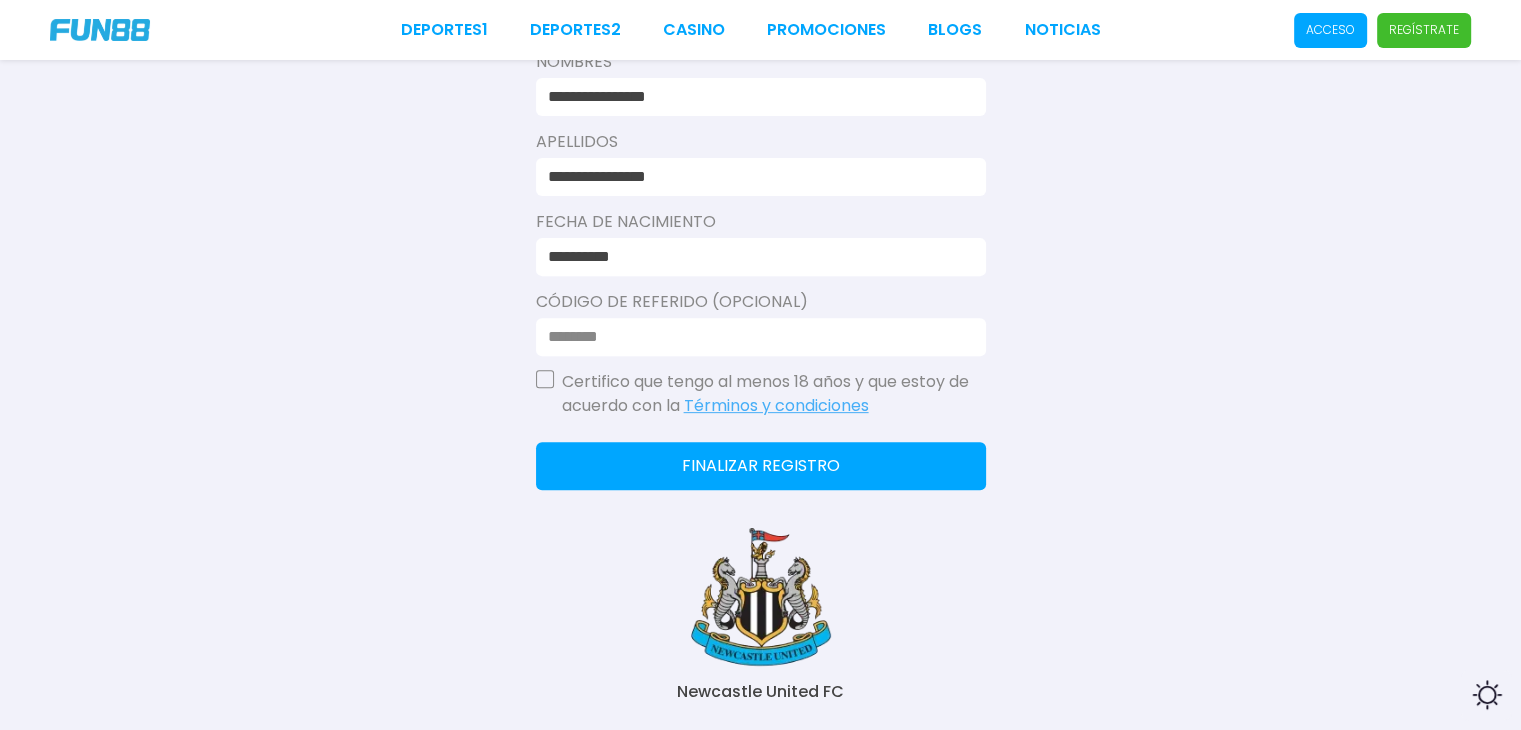 type on "**********" 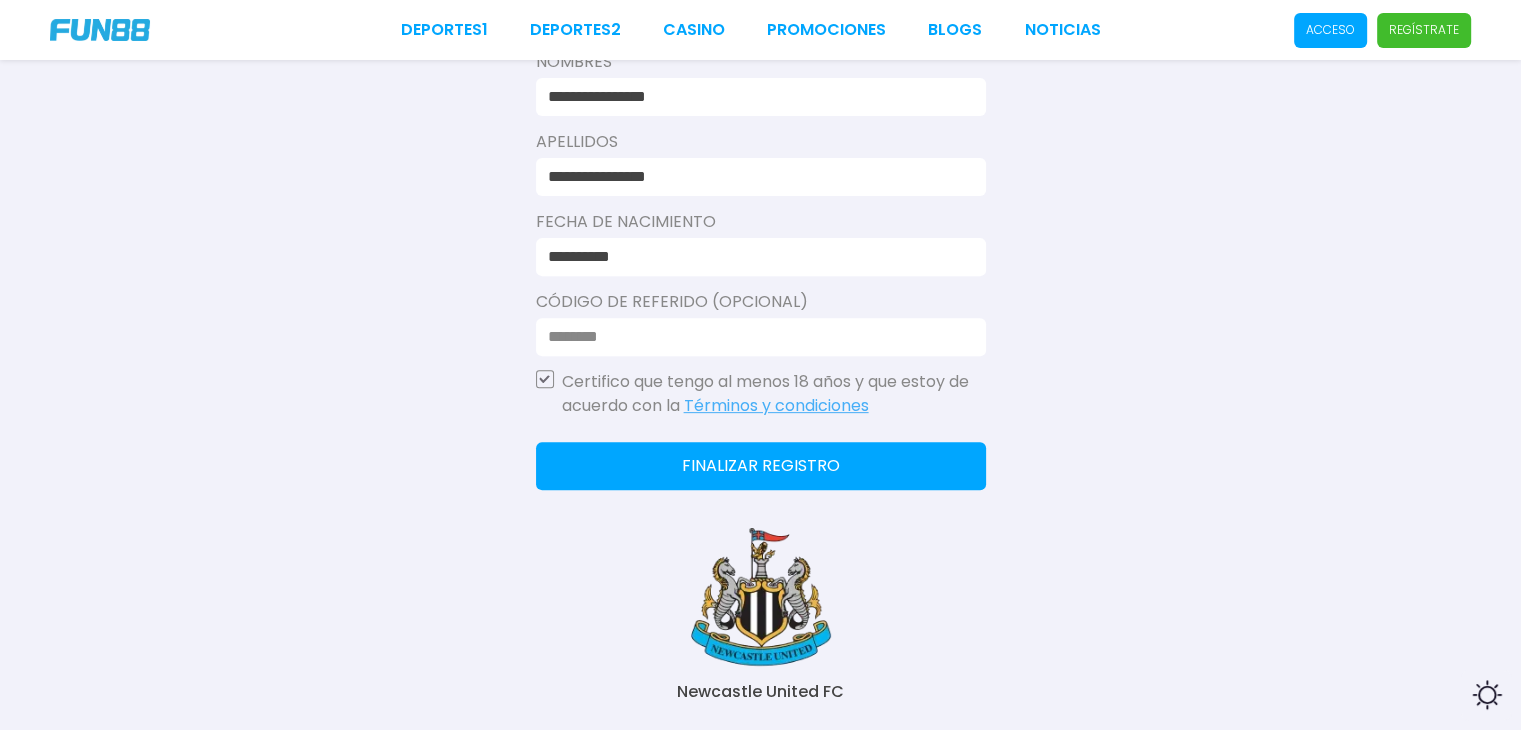 click on "Finalizar registro" 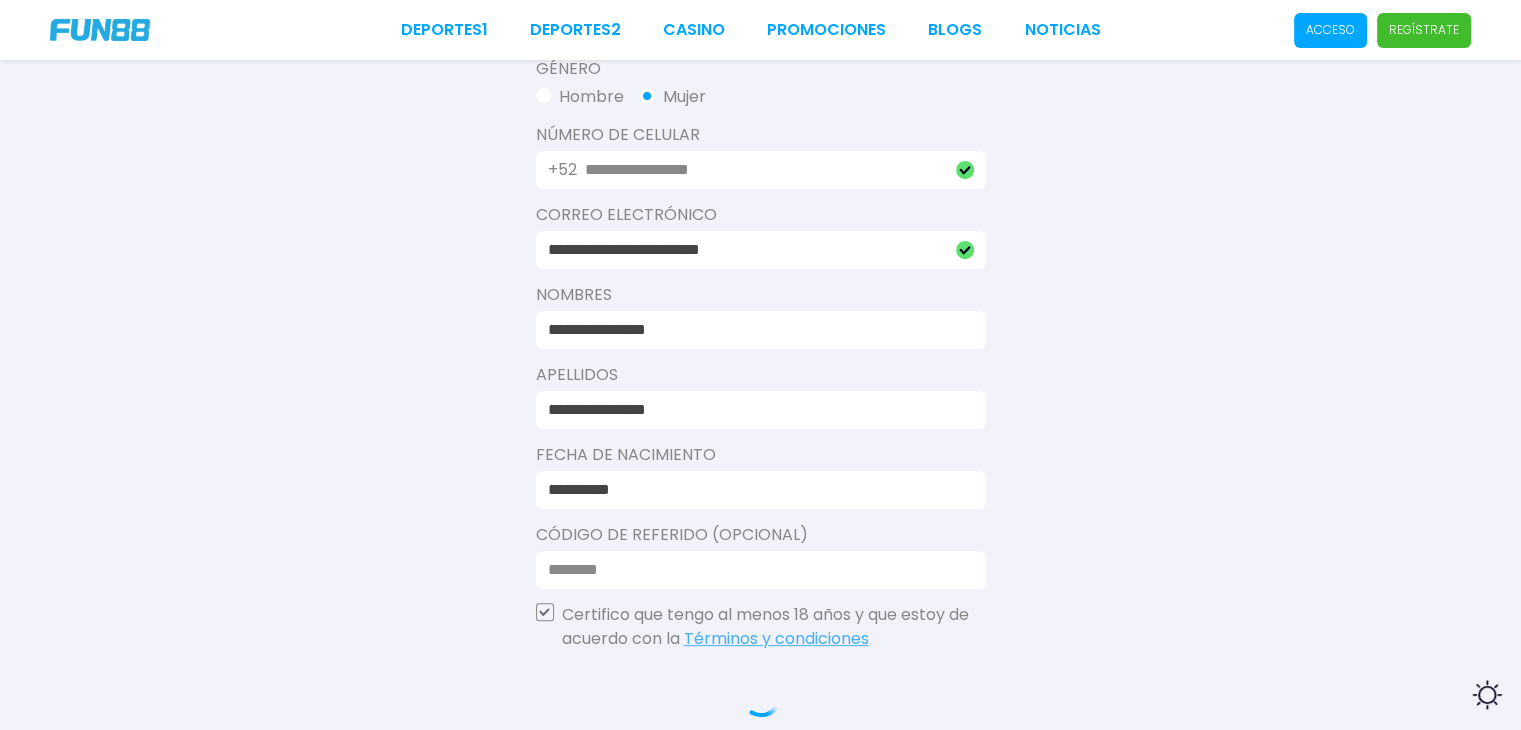 scroll, scrollTop: 300, scrollLeft: 0, axis: vertical 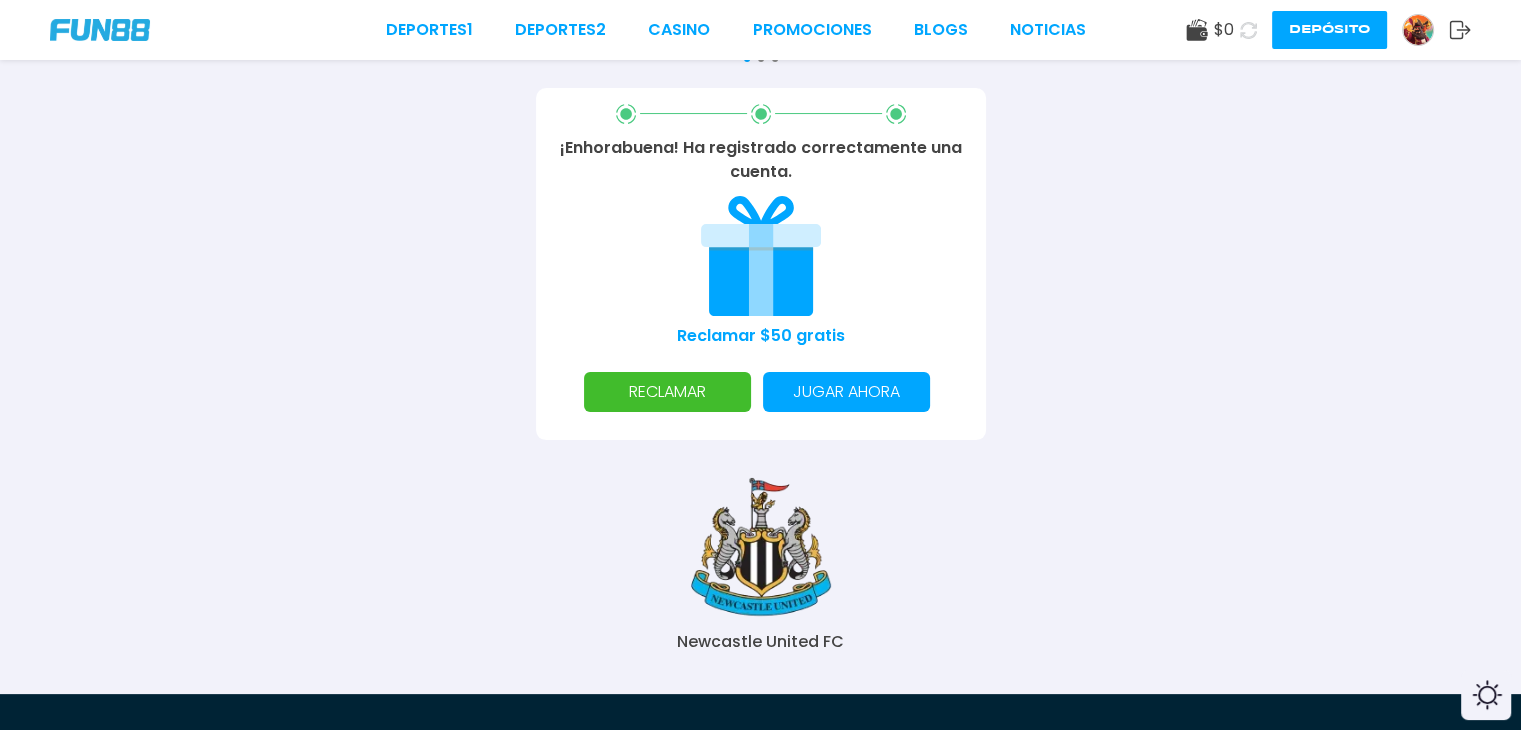 click on "RECLAMAR" at bounding box center [667, 392] 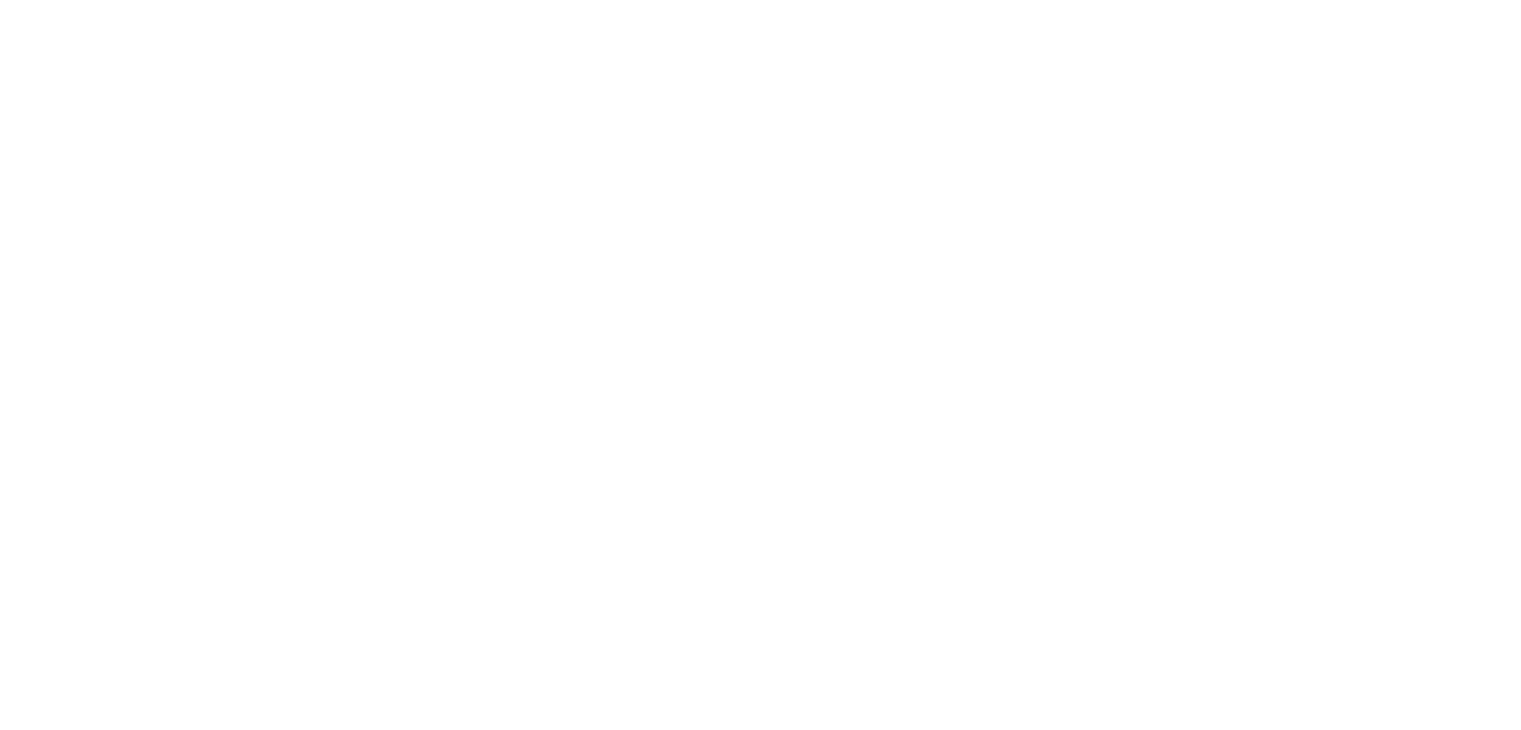 scroll, scrollTop: 0, scrollLeft: 0, axis: both 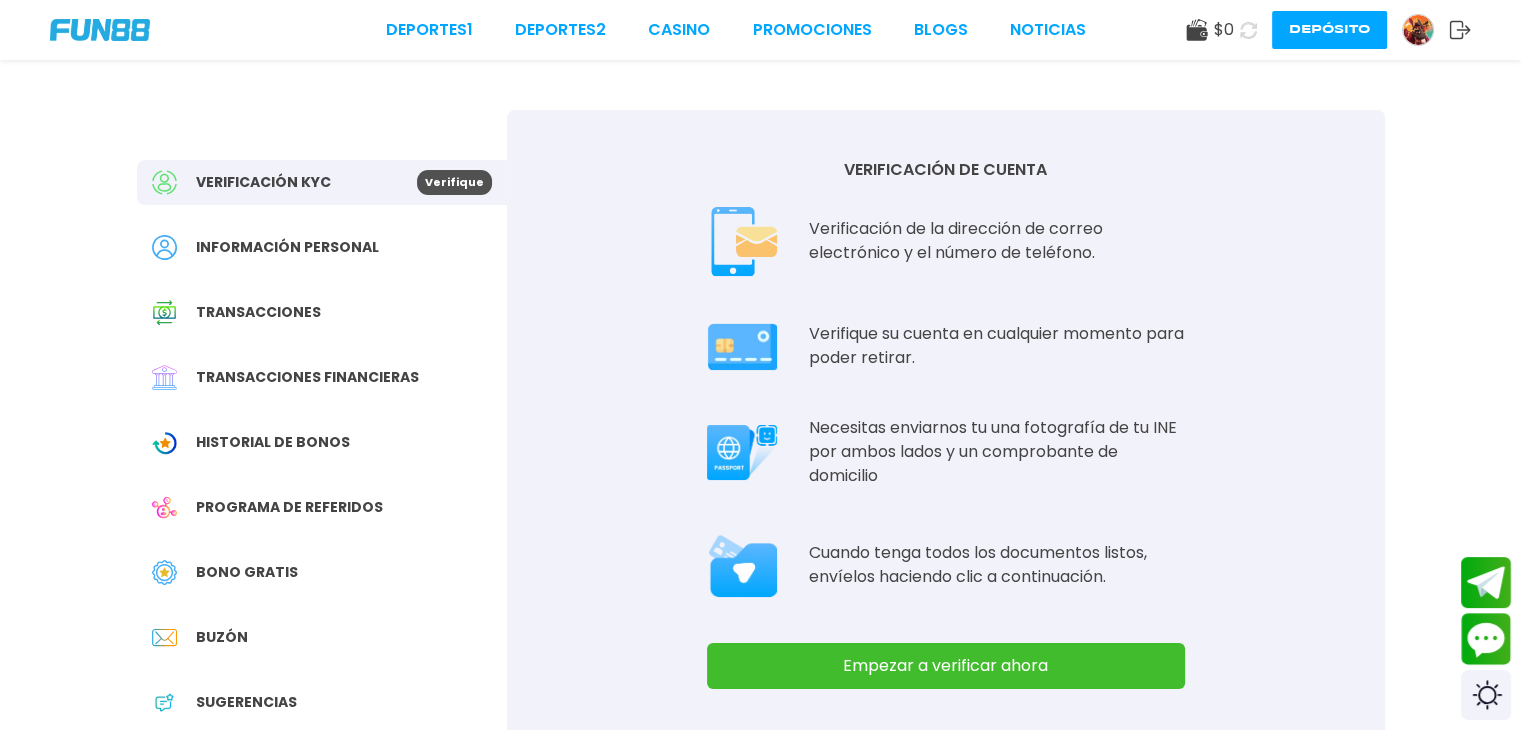 click on "Empezar a verificar ahora" at bounding box center (946, 666) 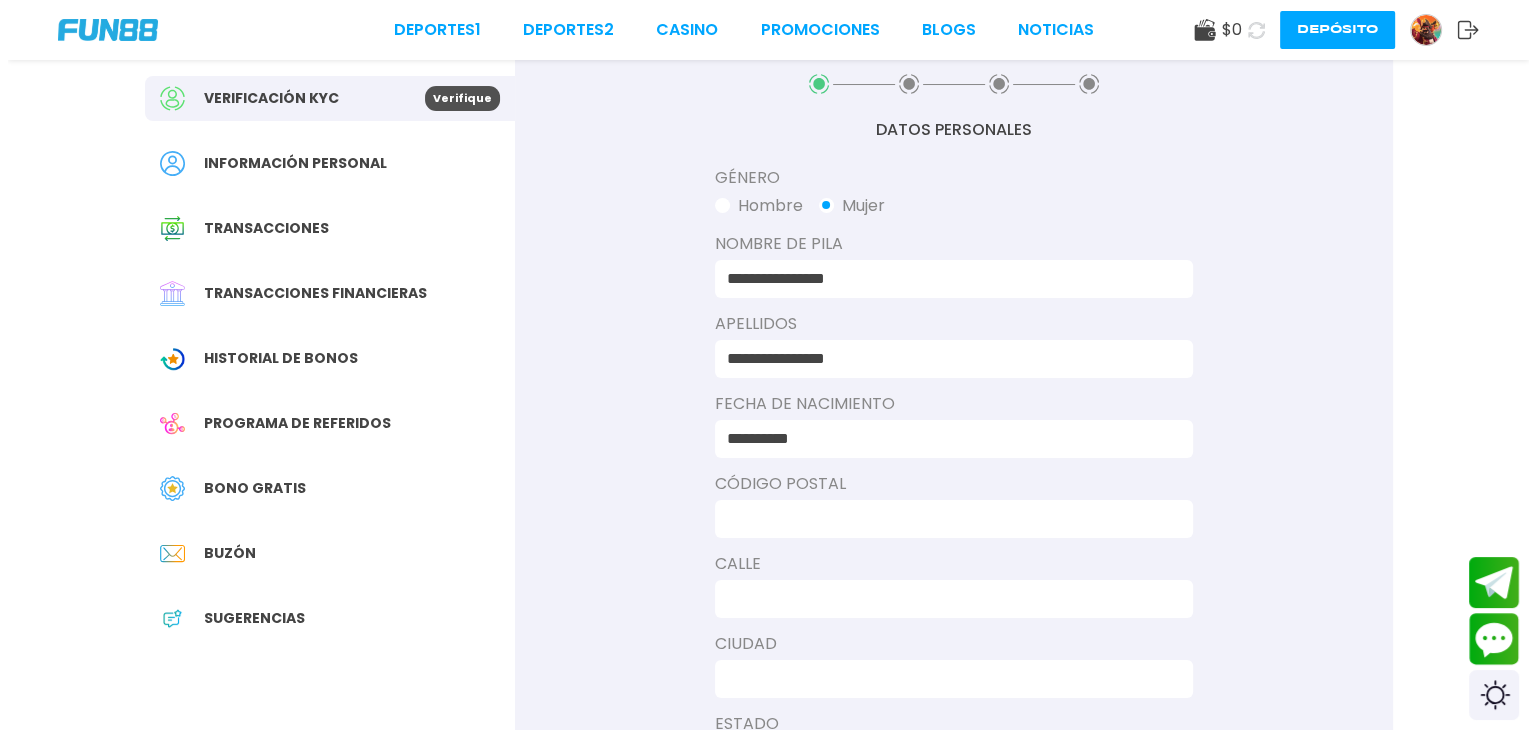 scroll, scrollTop: 300, scrollLeft: 0, axis: vertical 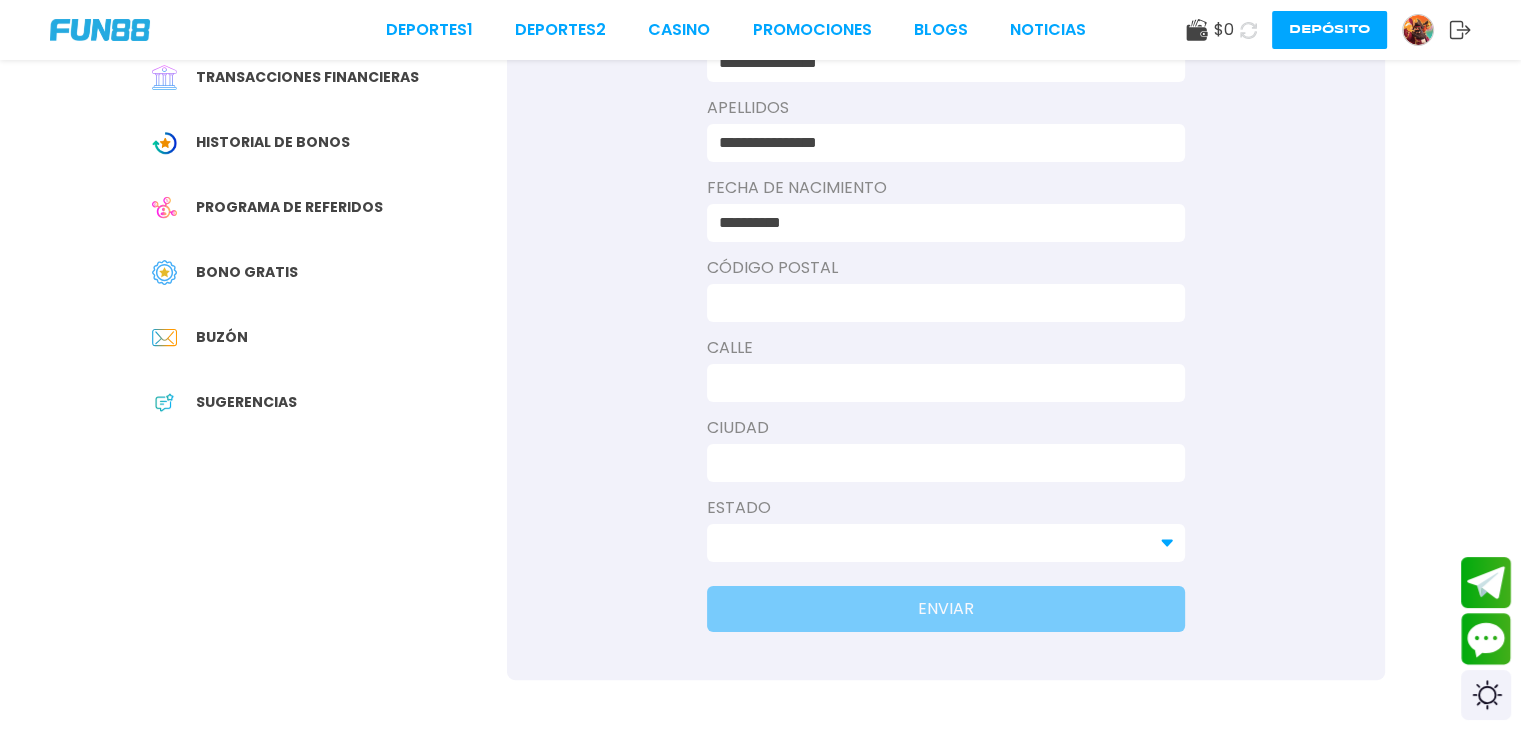 click at bounding box center [940, 303] 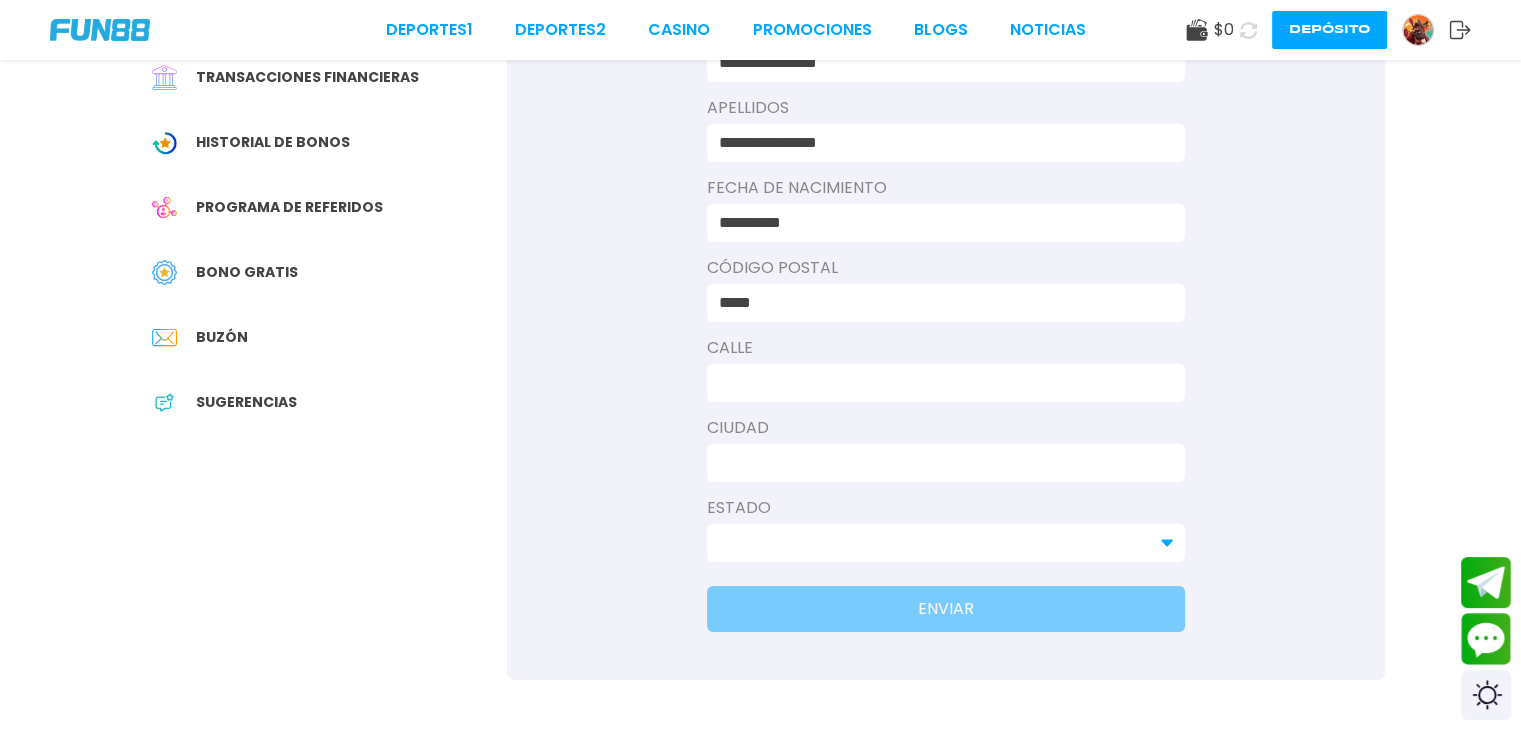 type on "**********" 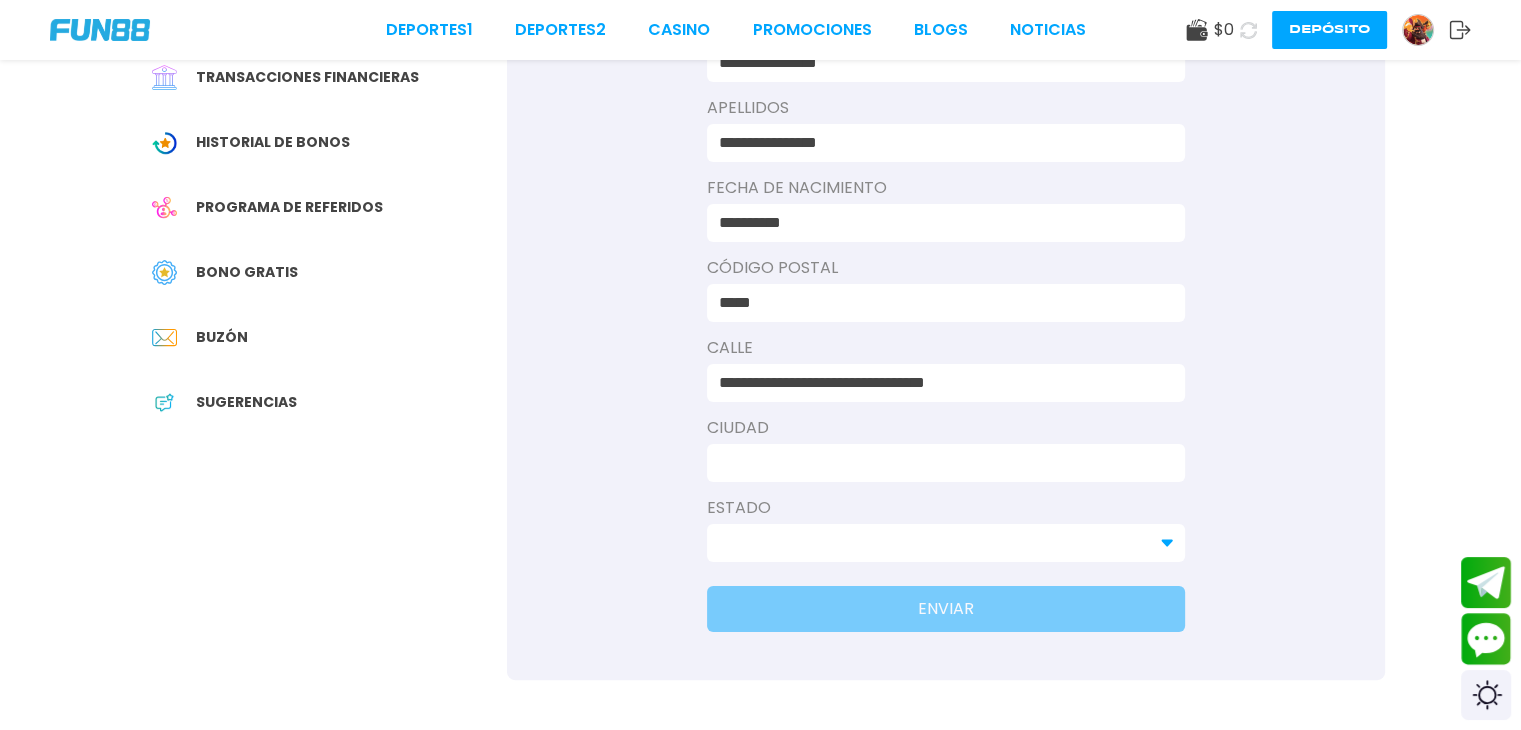 type on "**********" 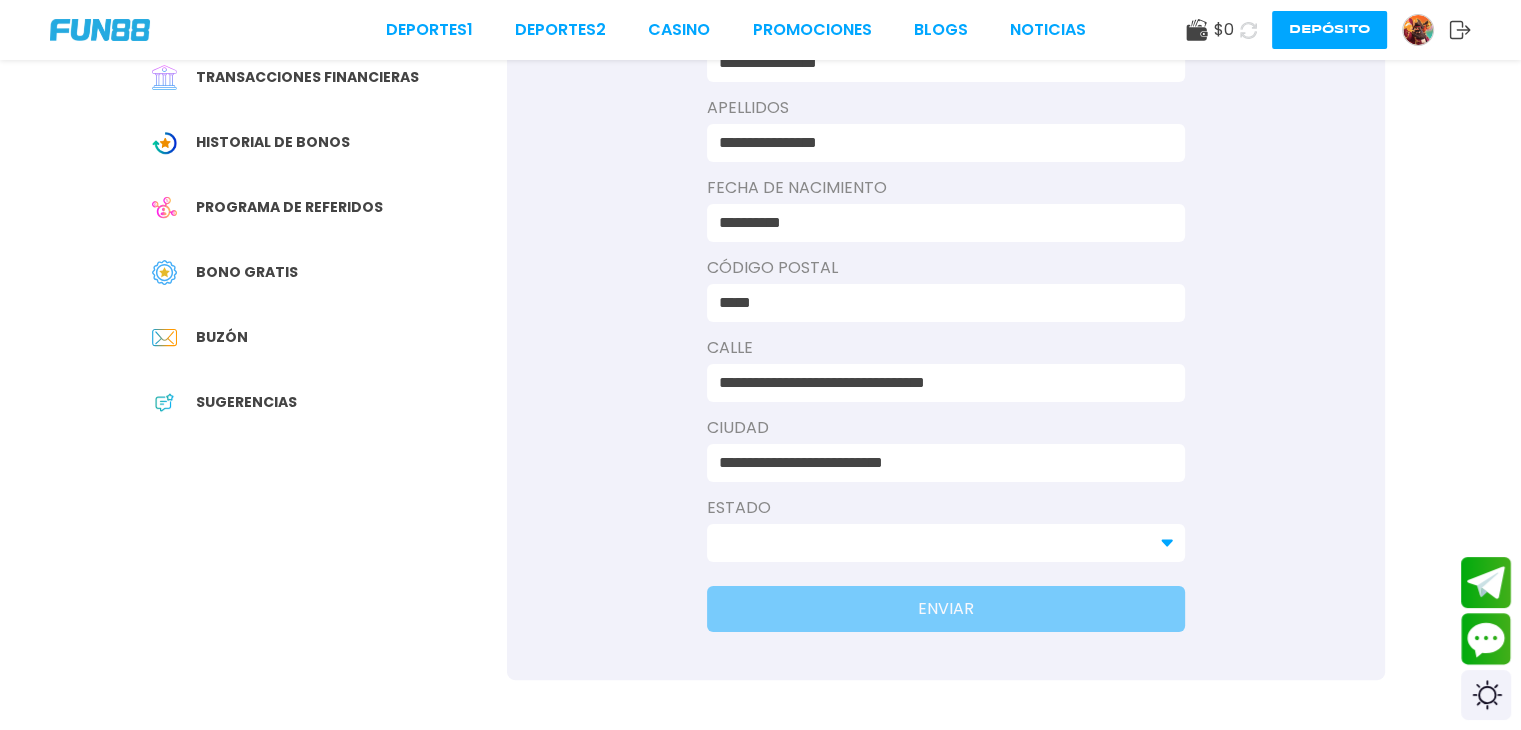 click at bounding box center [934, 543] 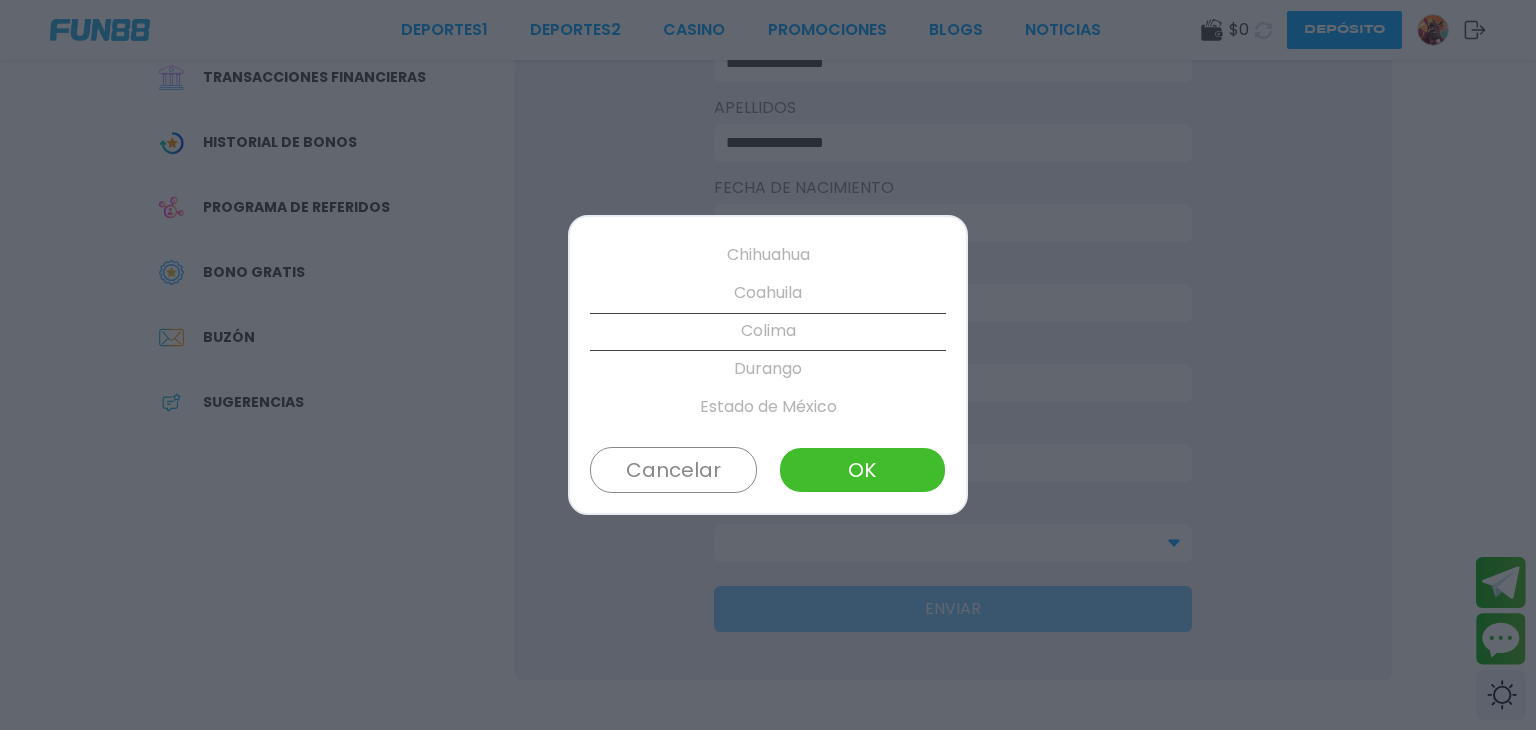 scroll, scrollTop: 304, scrollLeft: 0, axis: vertical 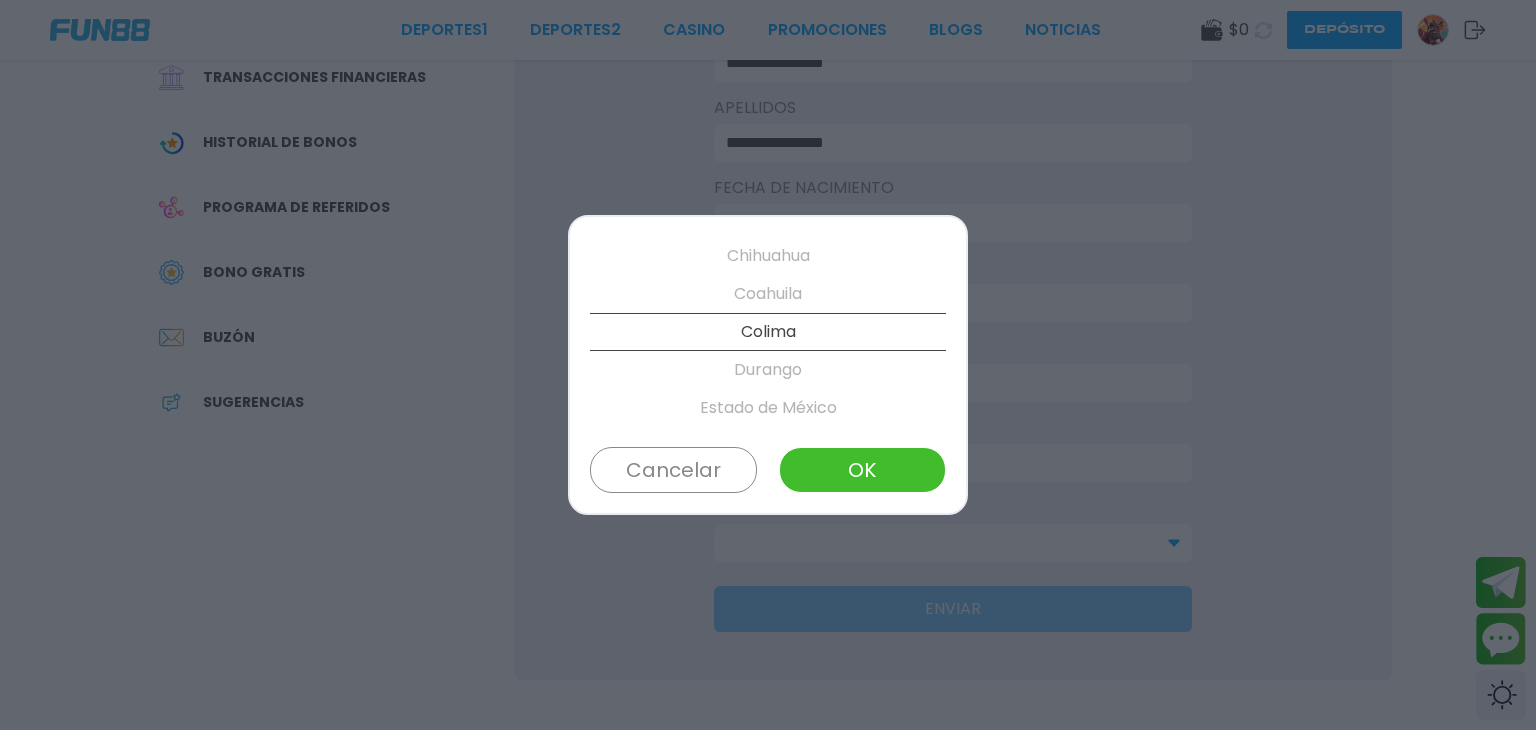 click on "Estado de México" at bounding box center [768, 408] 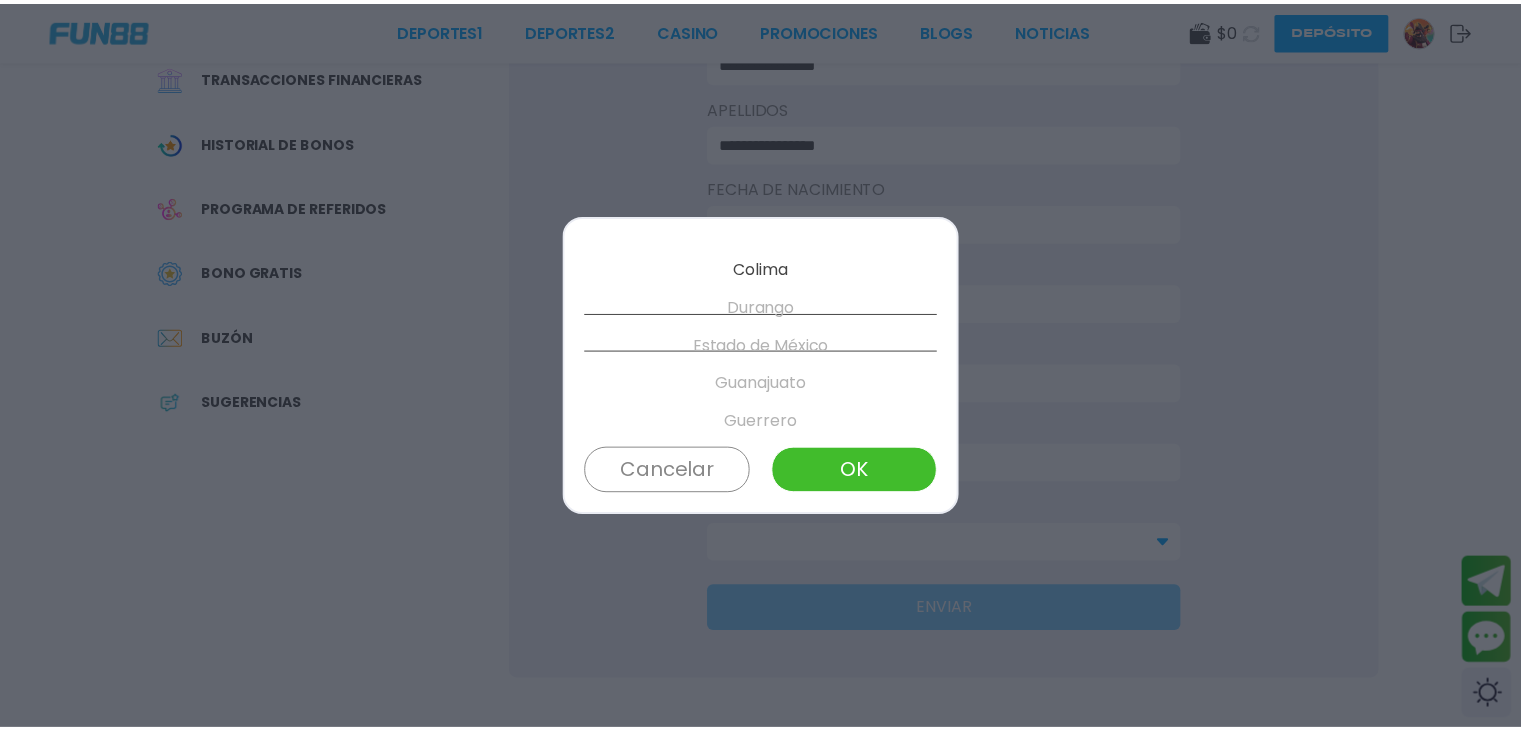 scroll, scrollTop: 380, scrollLeft: 0, axis: vertical 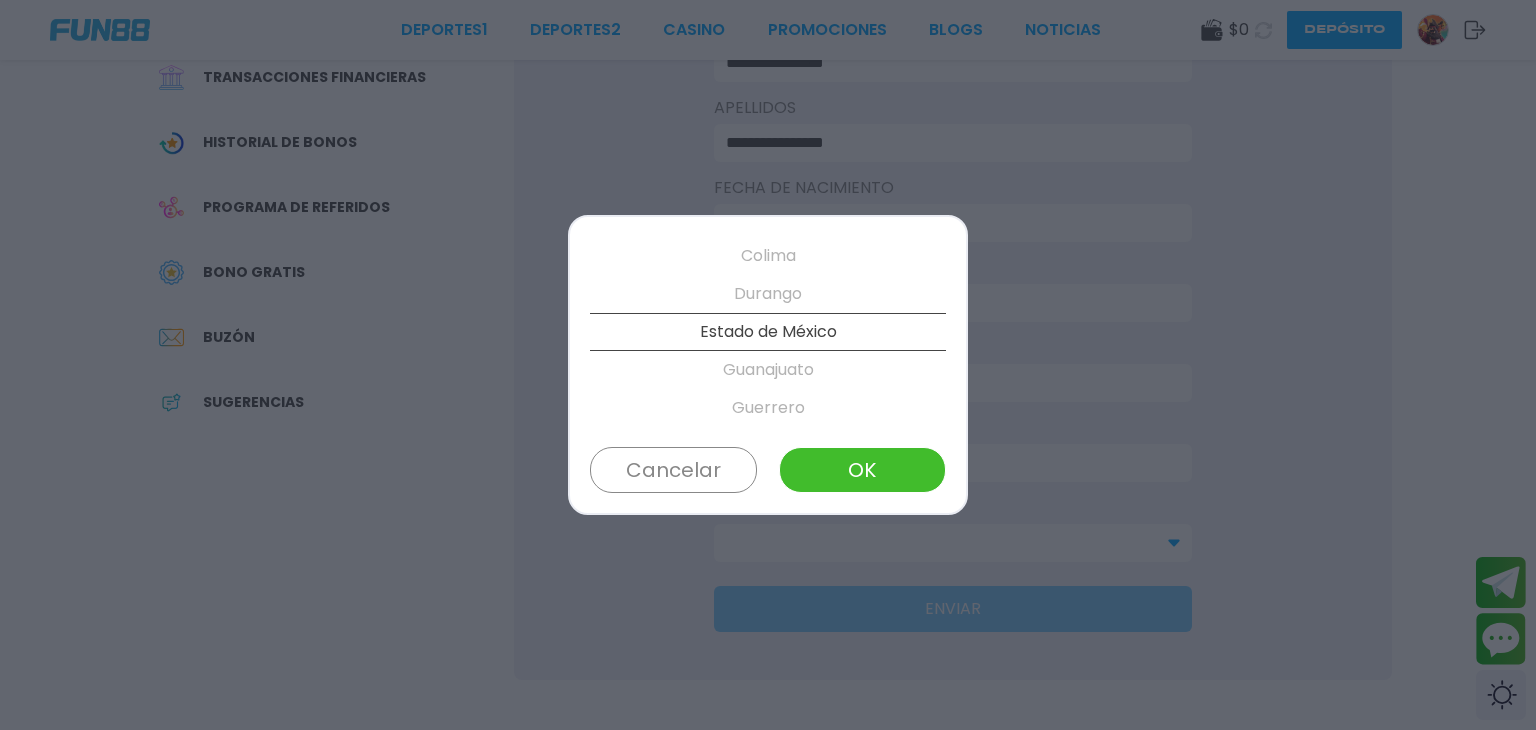click on "OK" at bounding box center [862, 470] 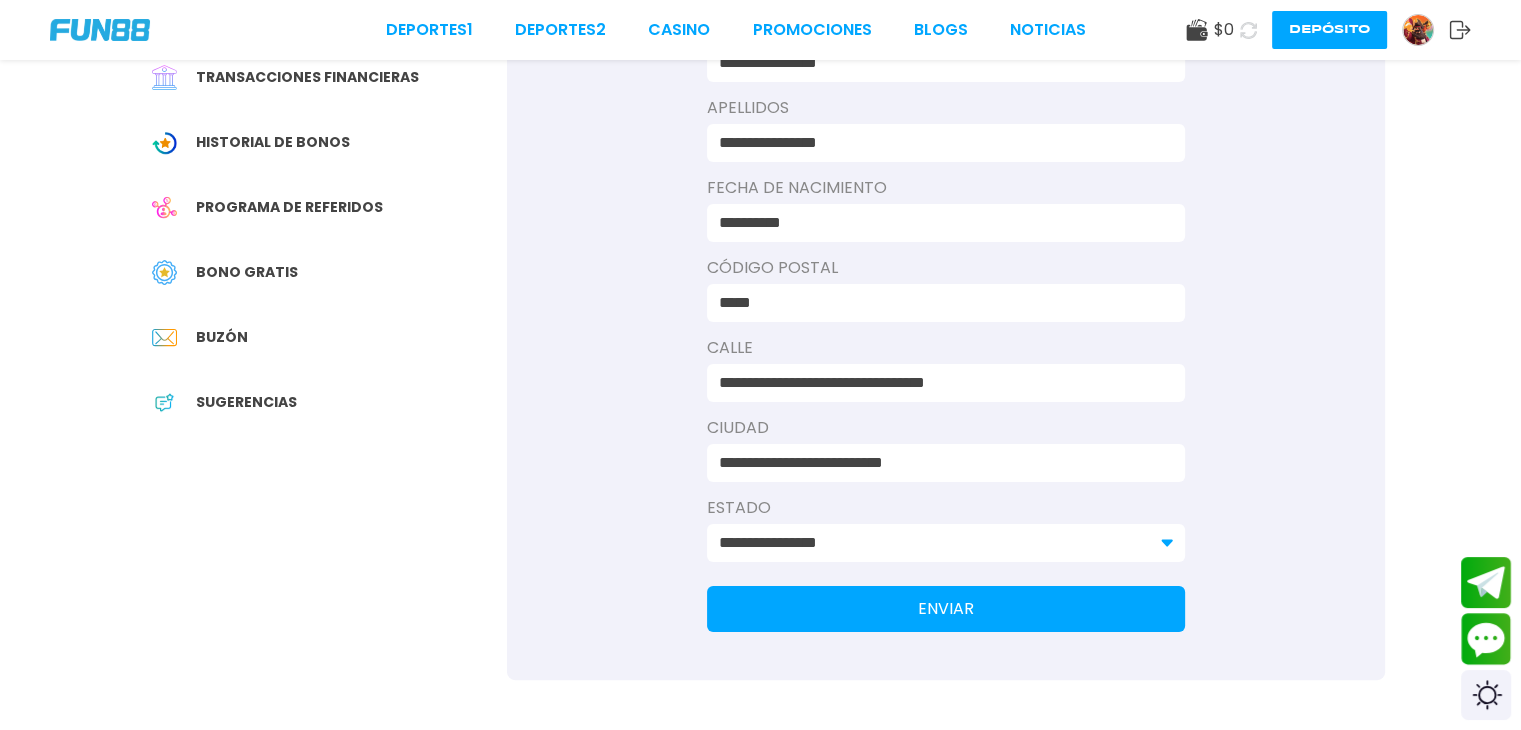 click on "ENVIAR" at bounding box center [946, 609] 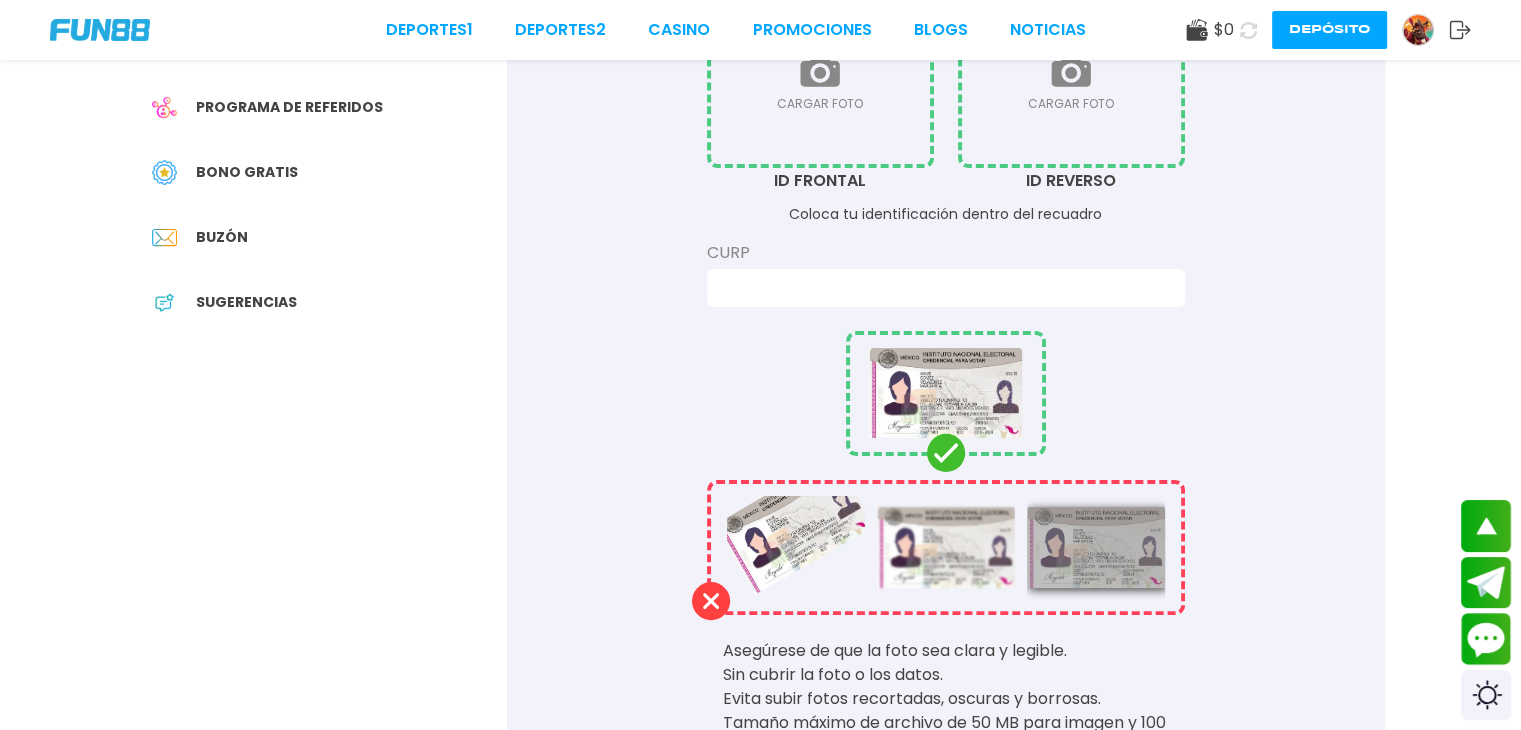 scroll, scrollTop: 0, scrollLeft: 0, axis: both 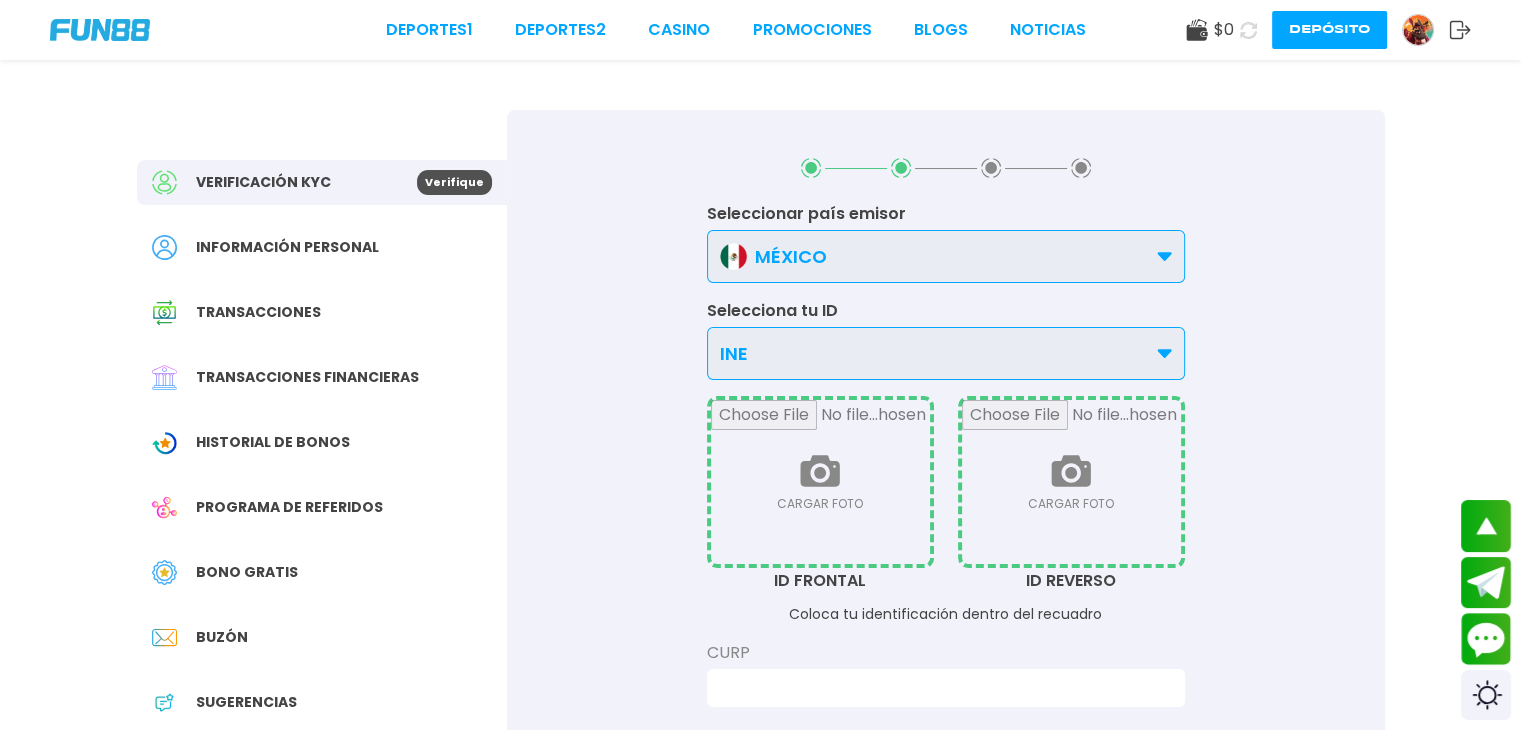 click 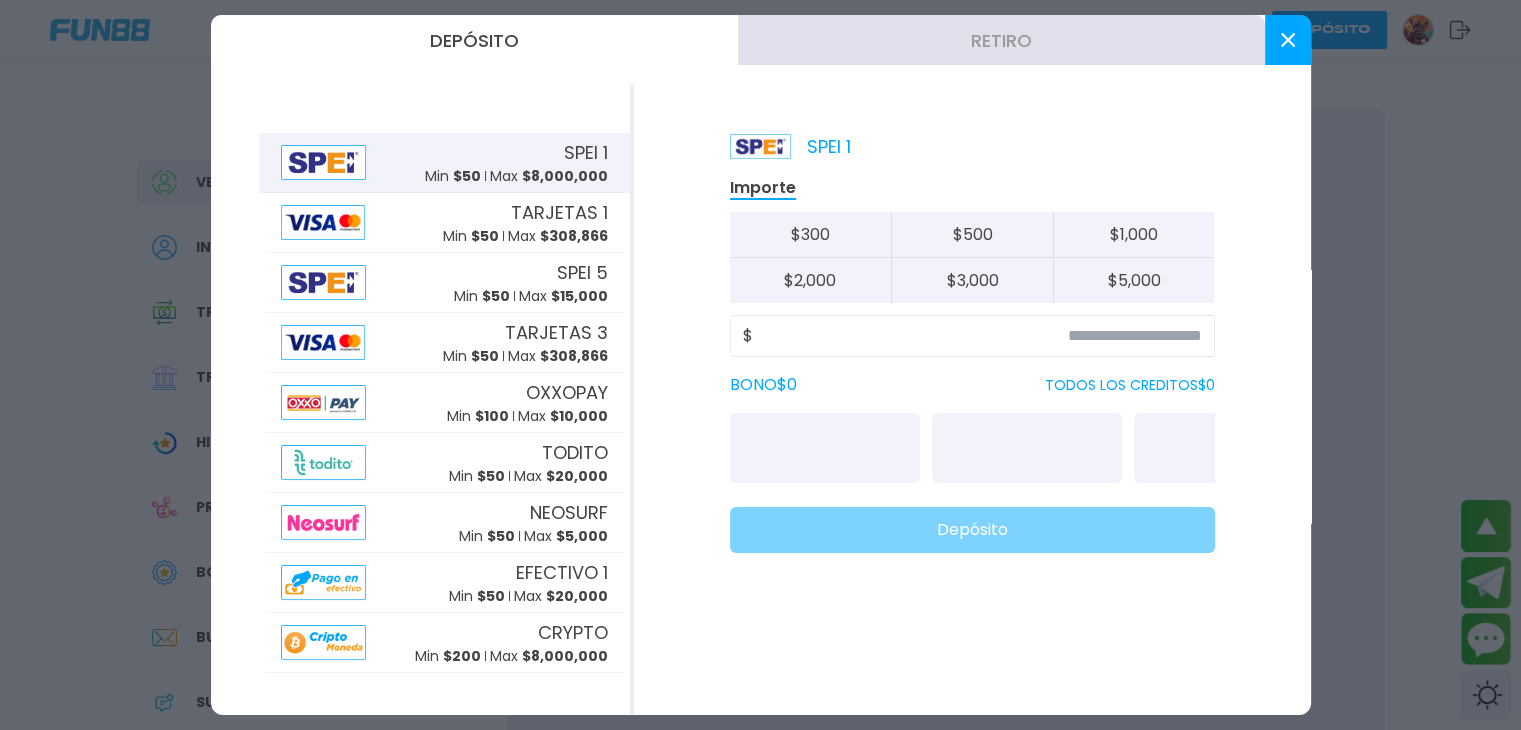 click 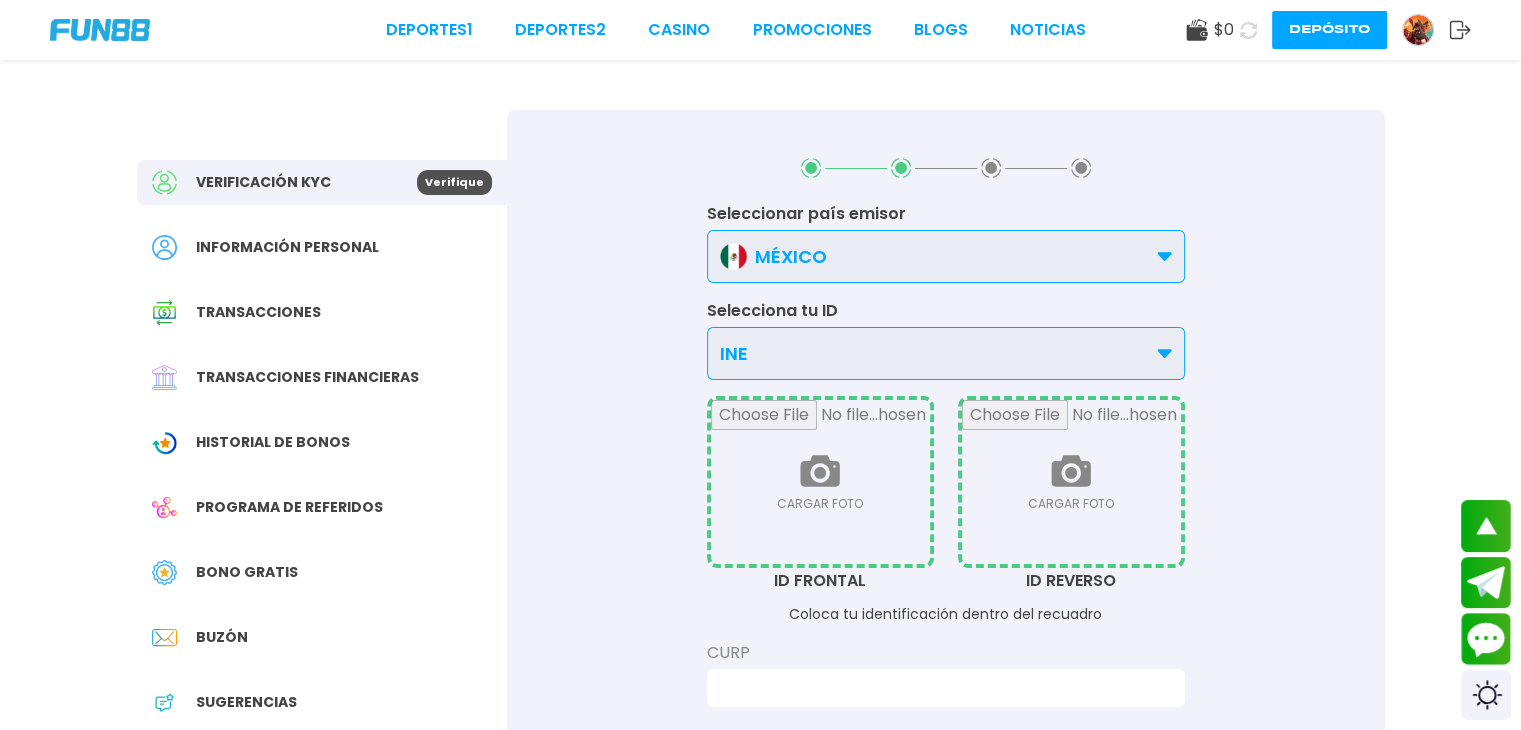 click 